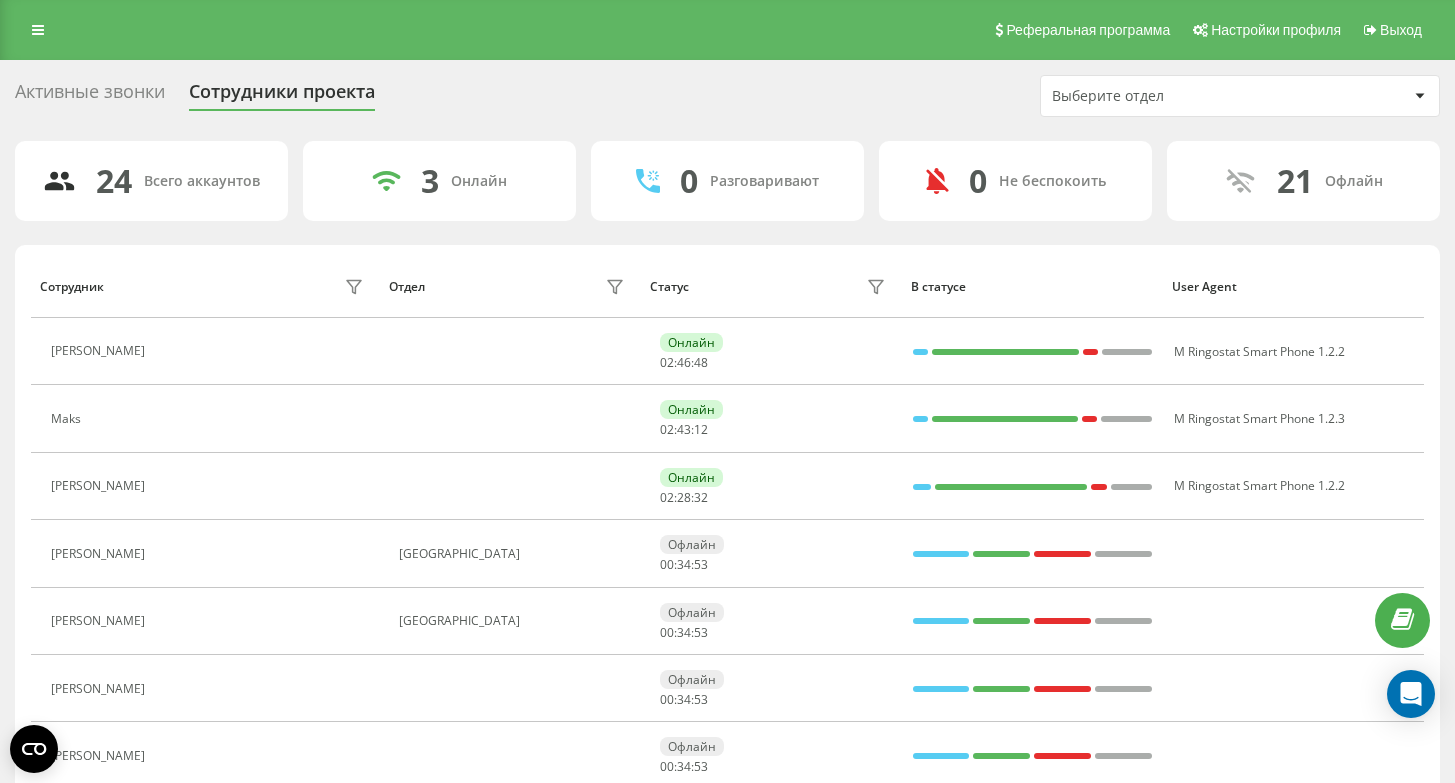 scroll, scrollTop: 0, scrollLeft: 0, axis: both 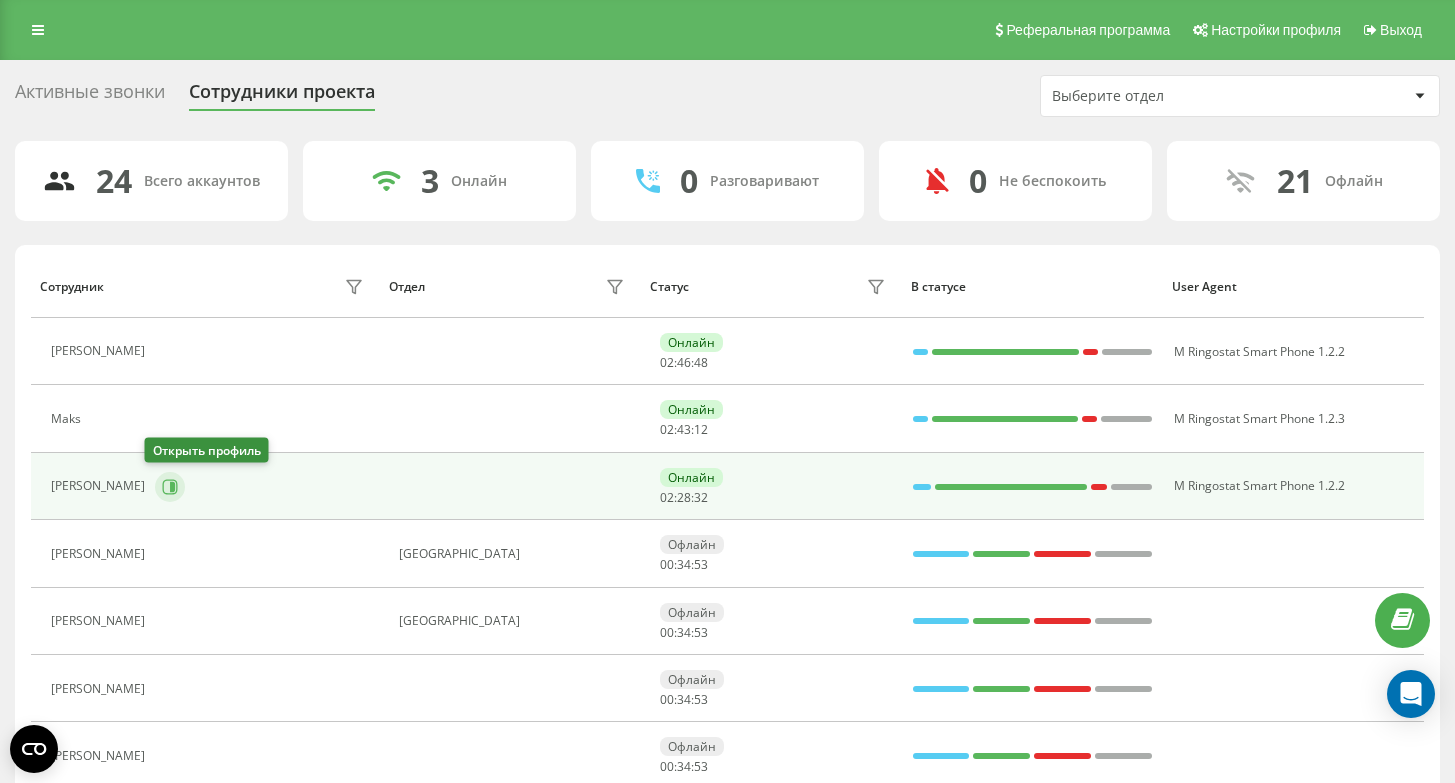 click 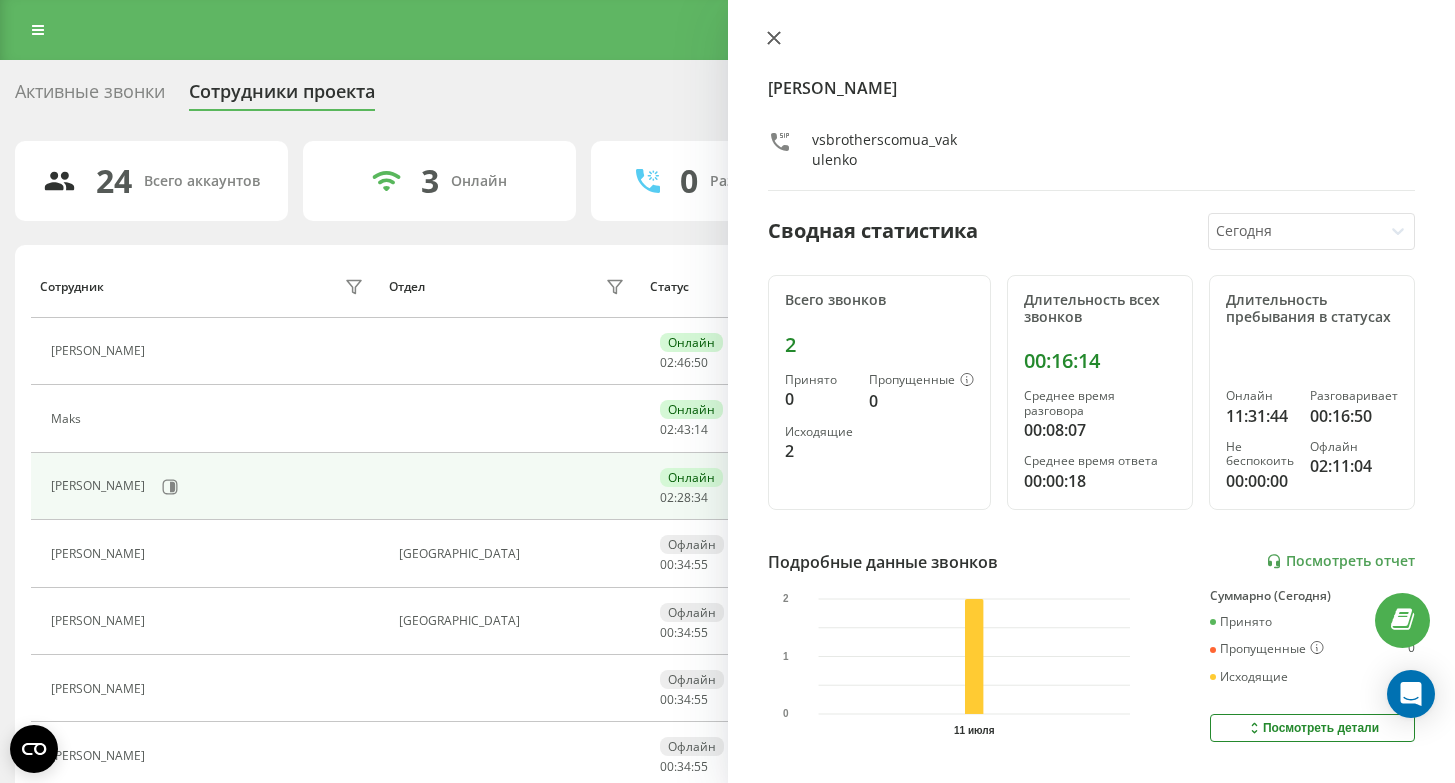 click at bounding box center [774, 39] 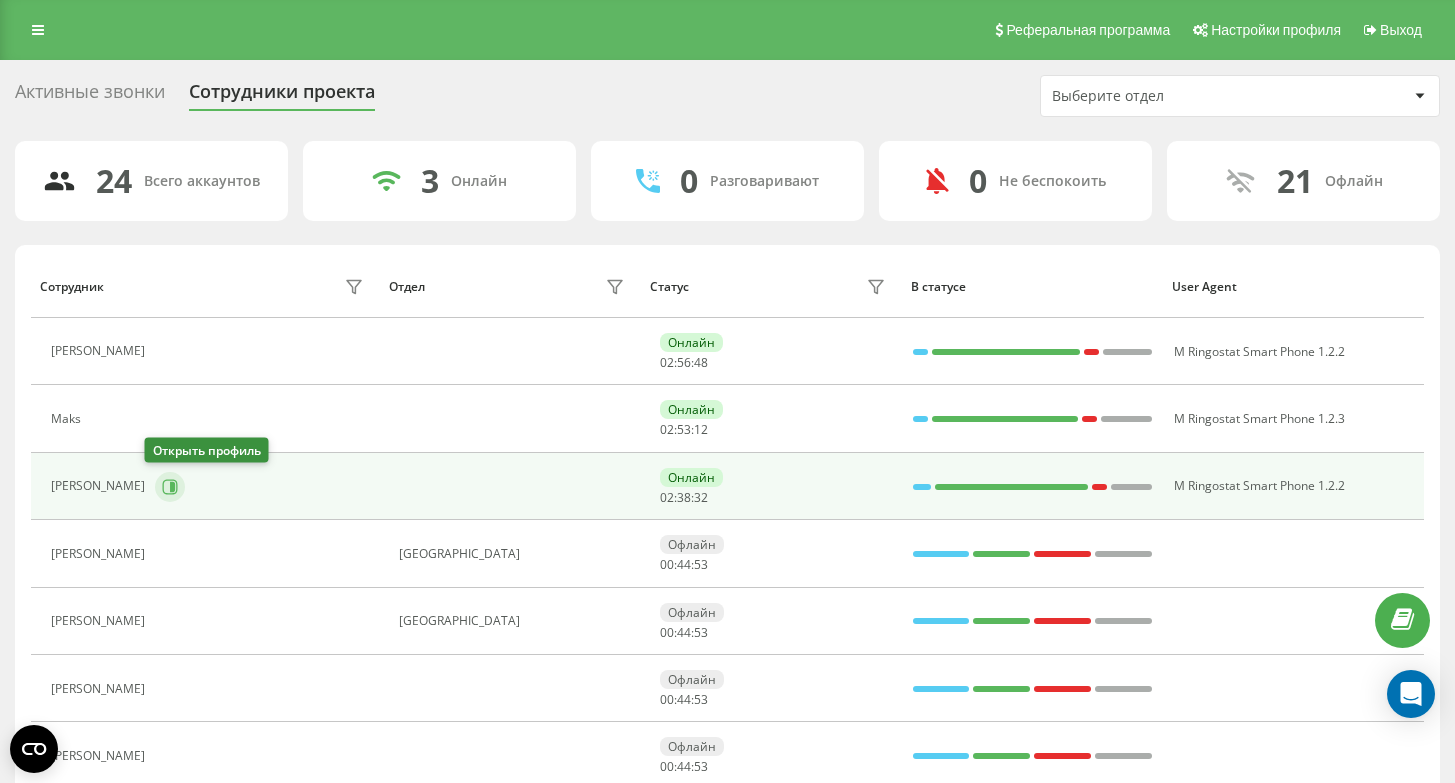 click 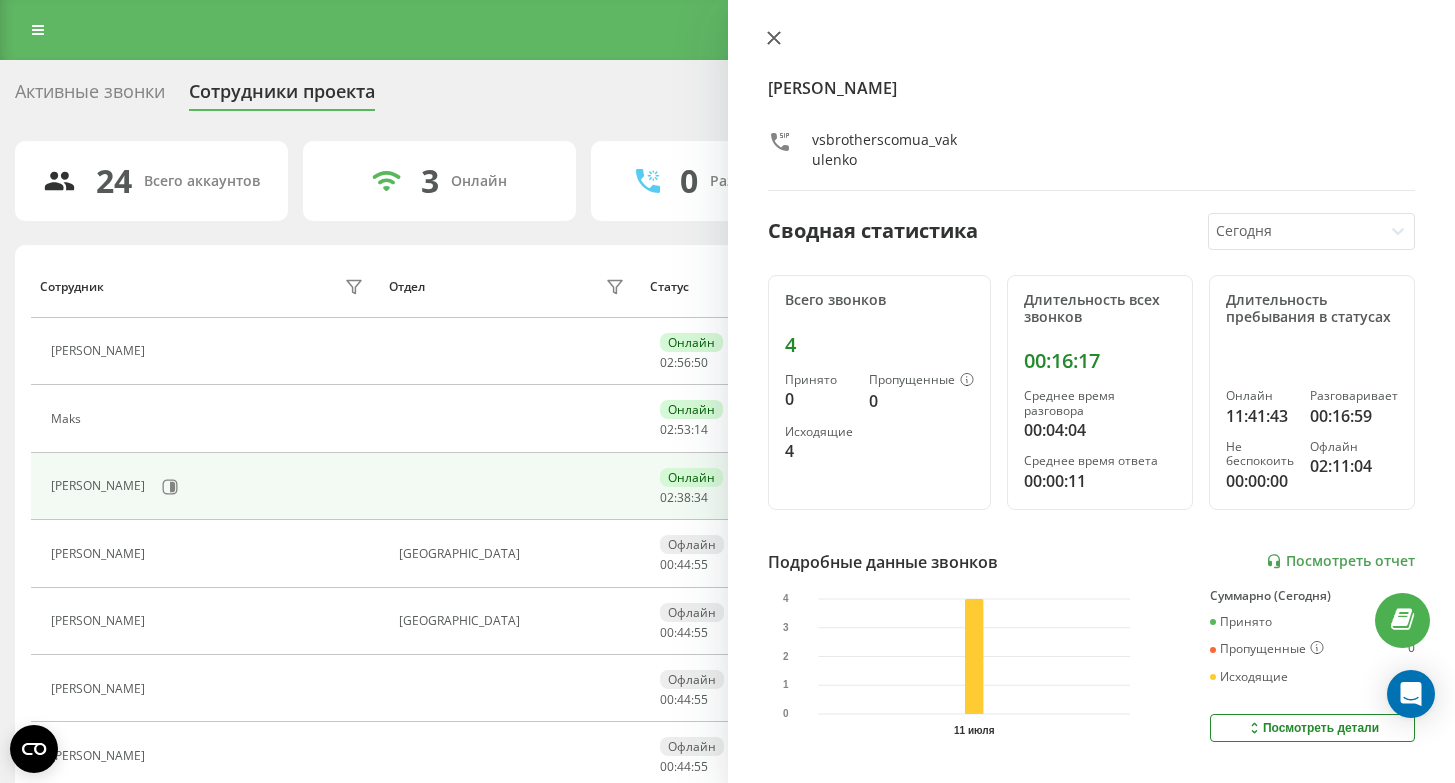 click 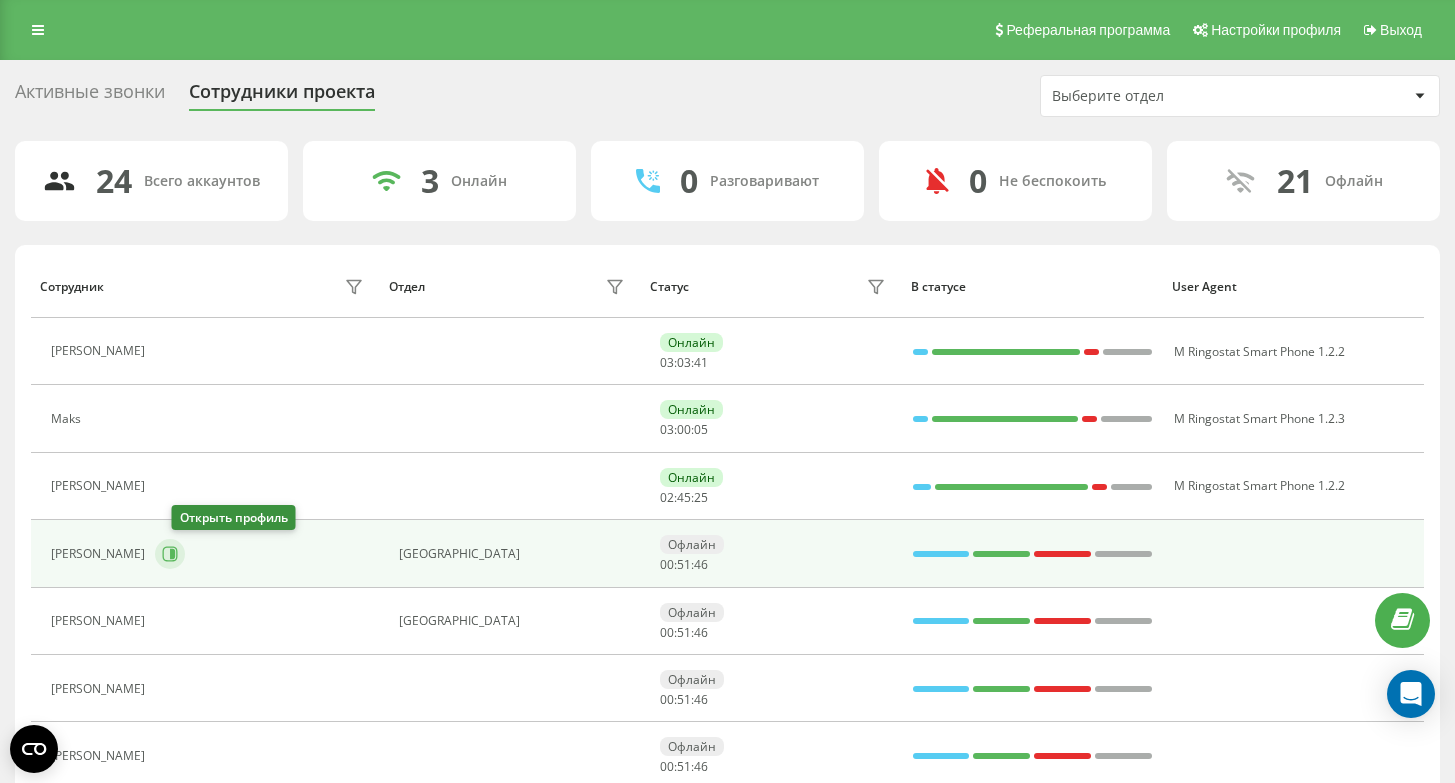 click at bounding box center [170, 554] 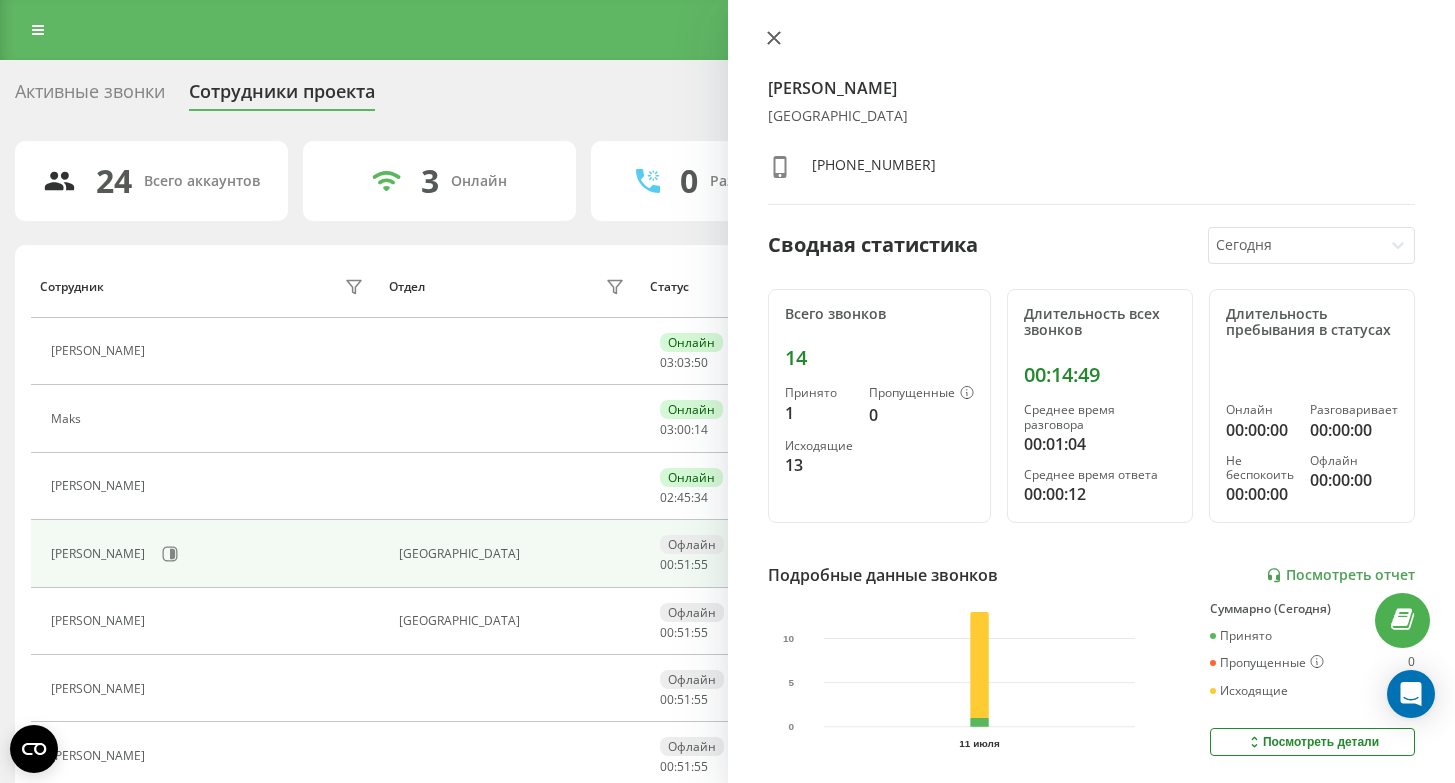 click 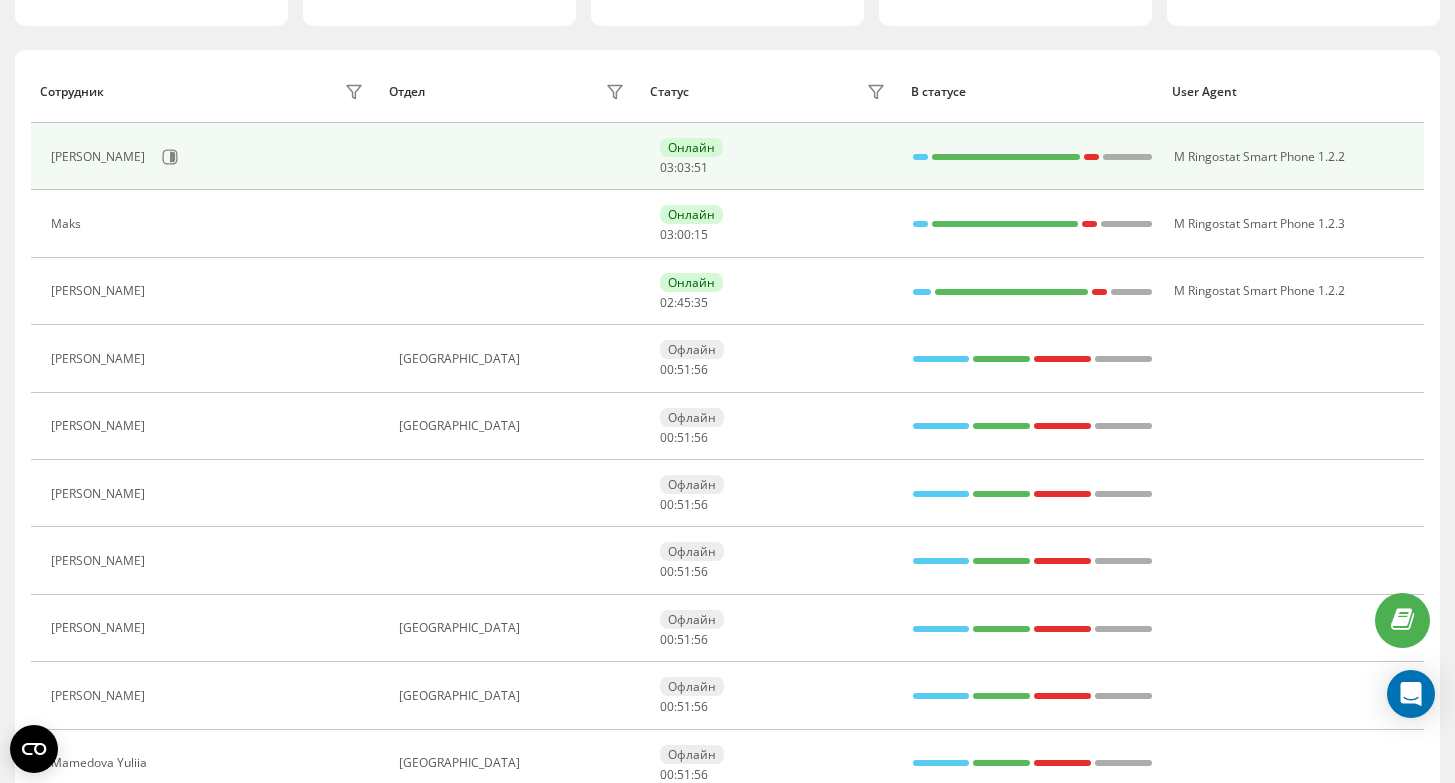 scroll, scrollTop: 212, scrollLeft: 0, axis: vertical 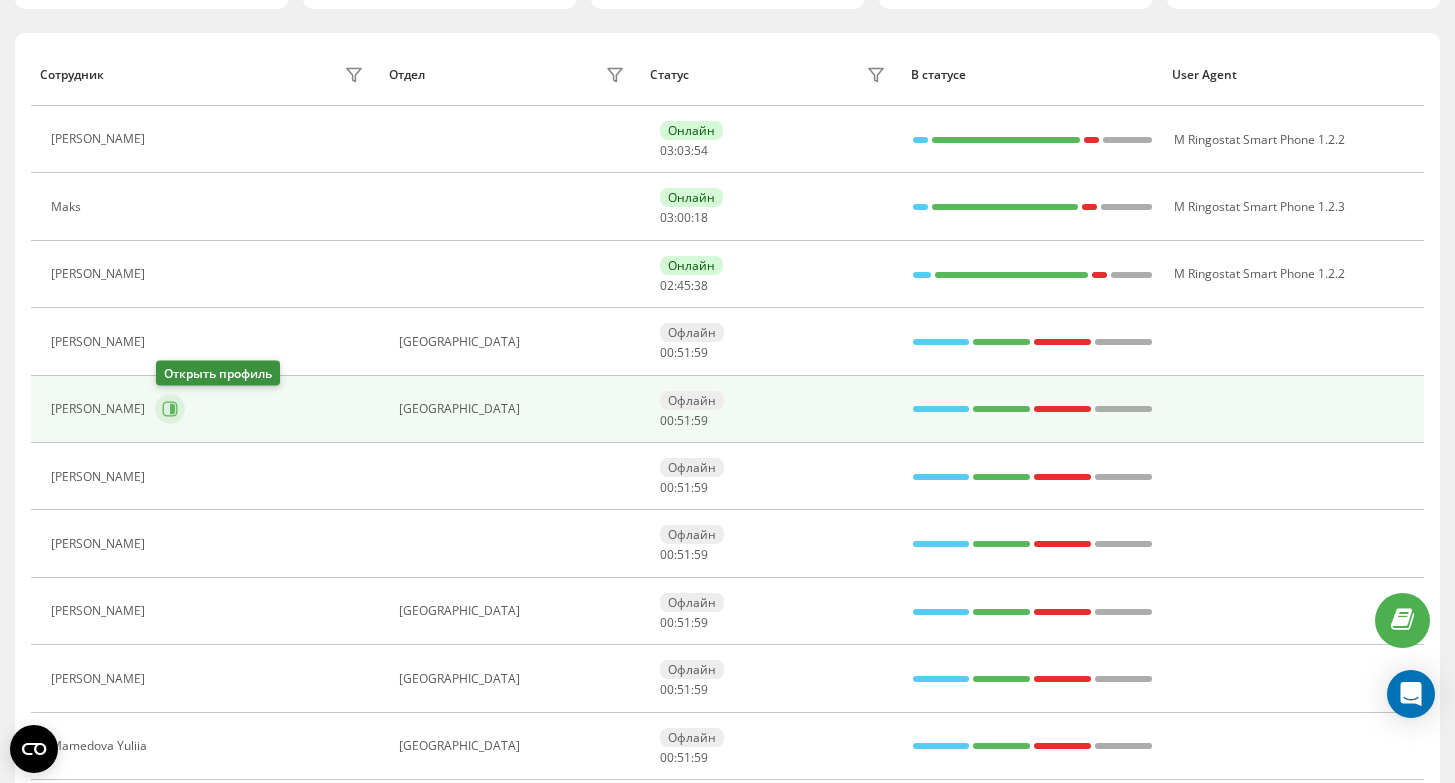 click 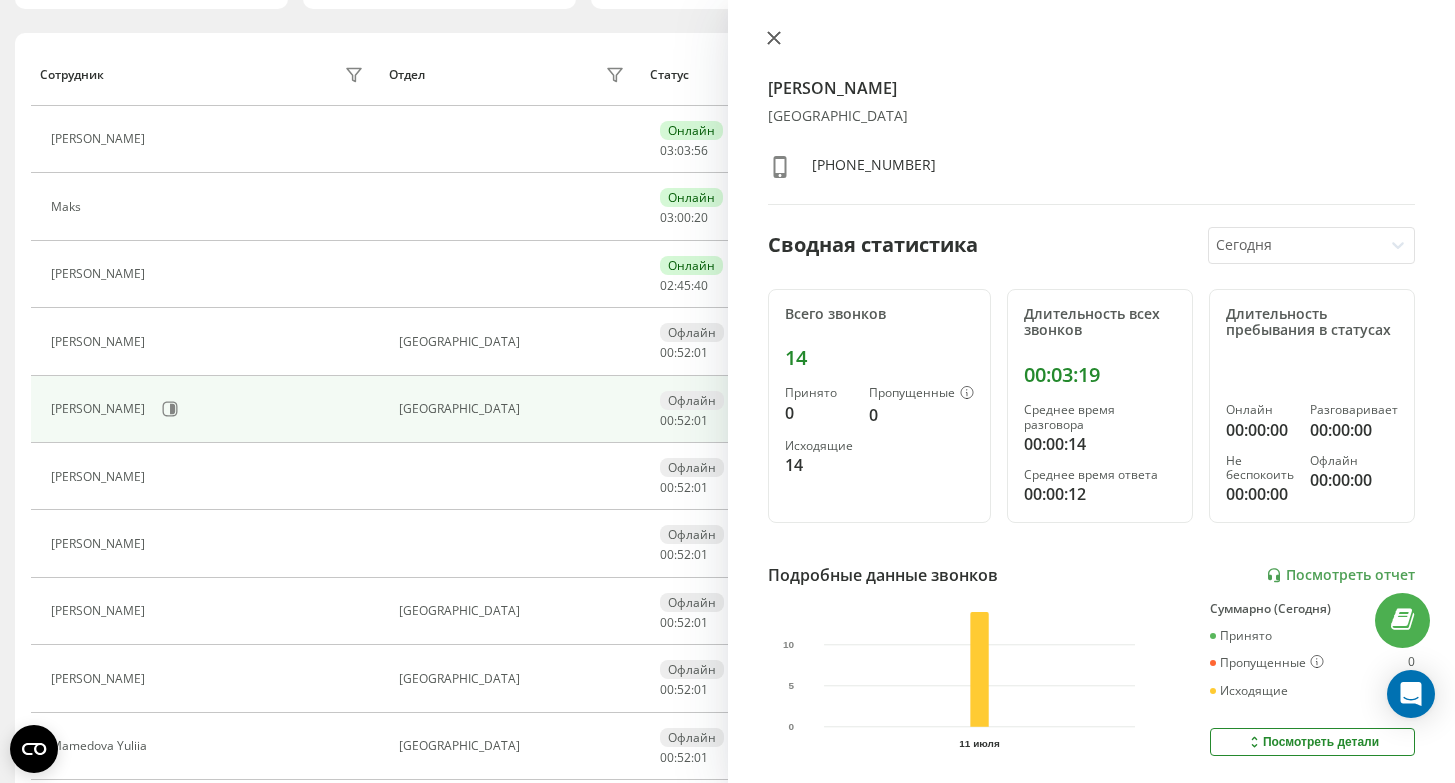 click 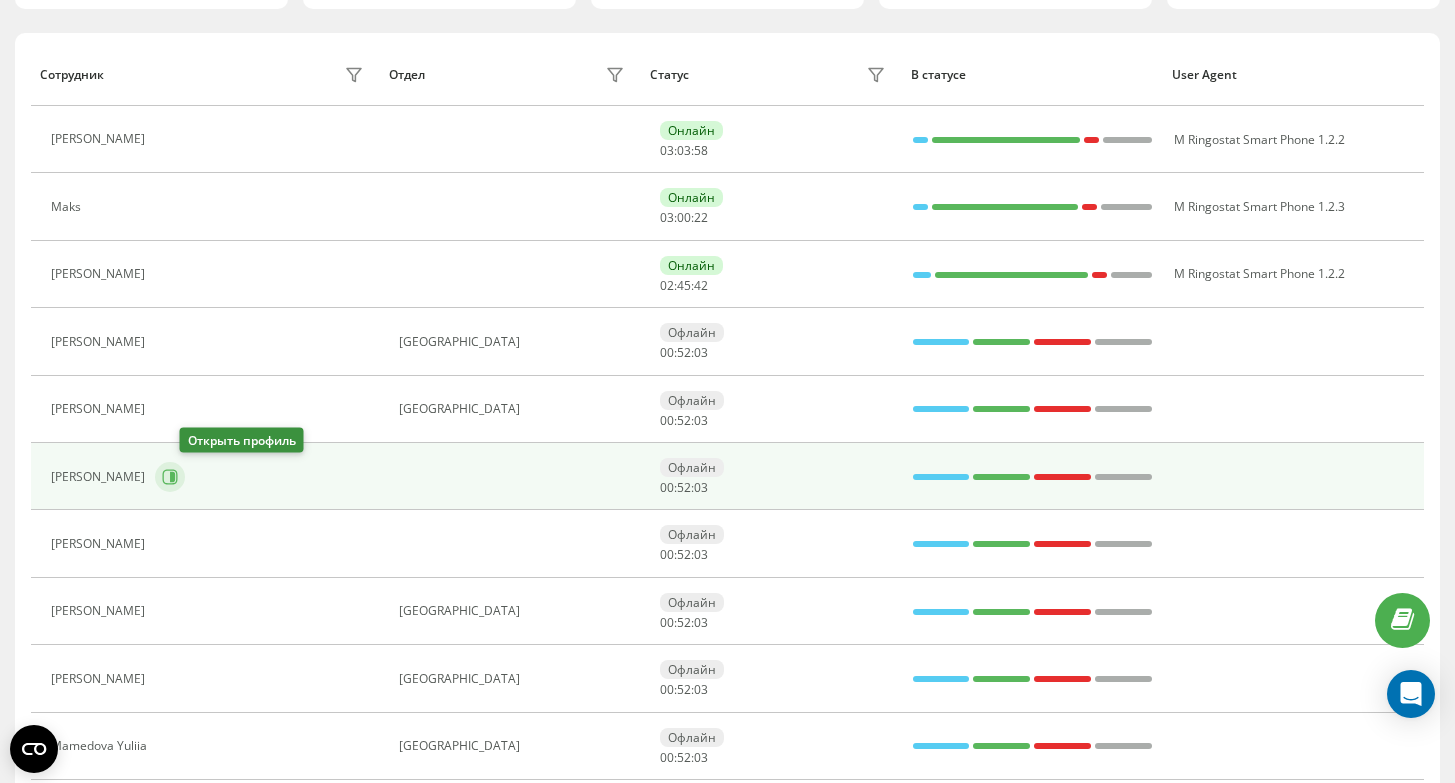 click 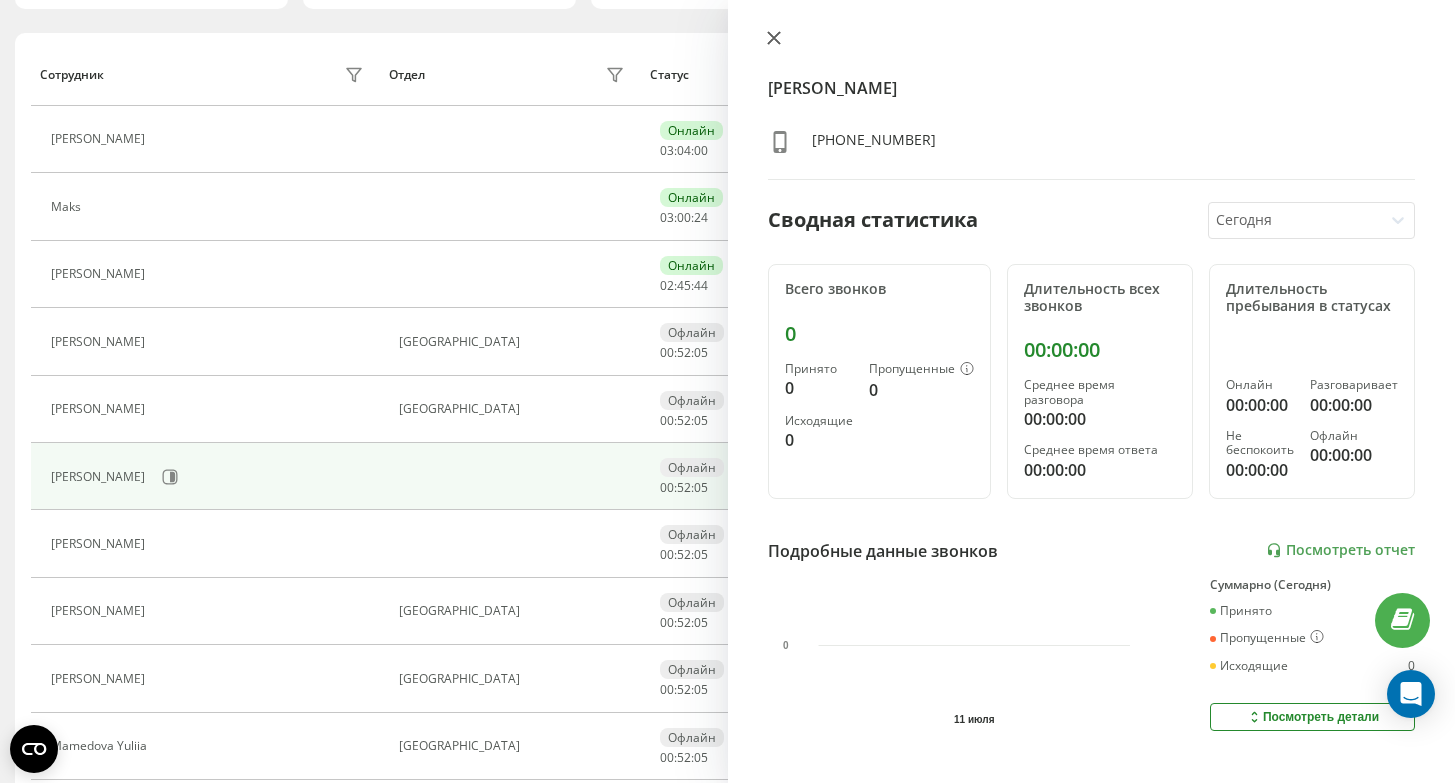 click 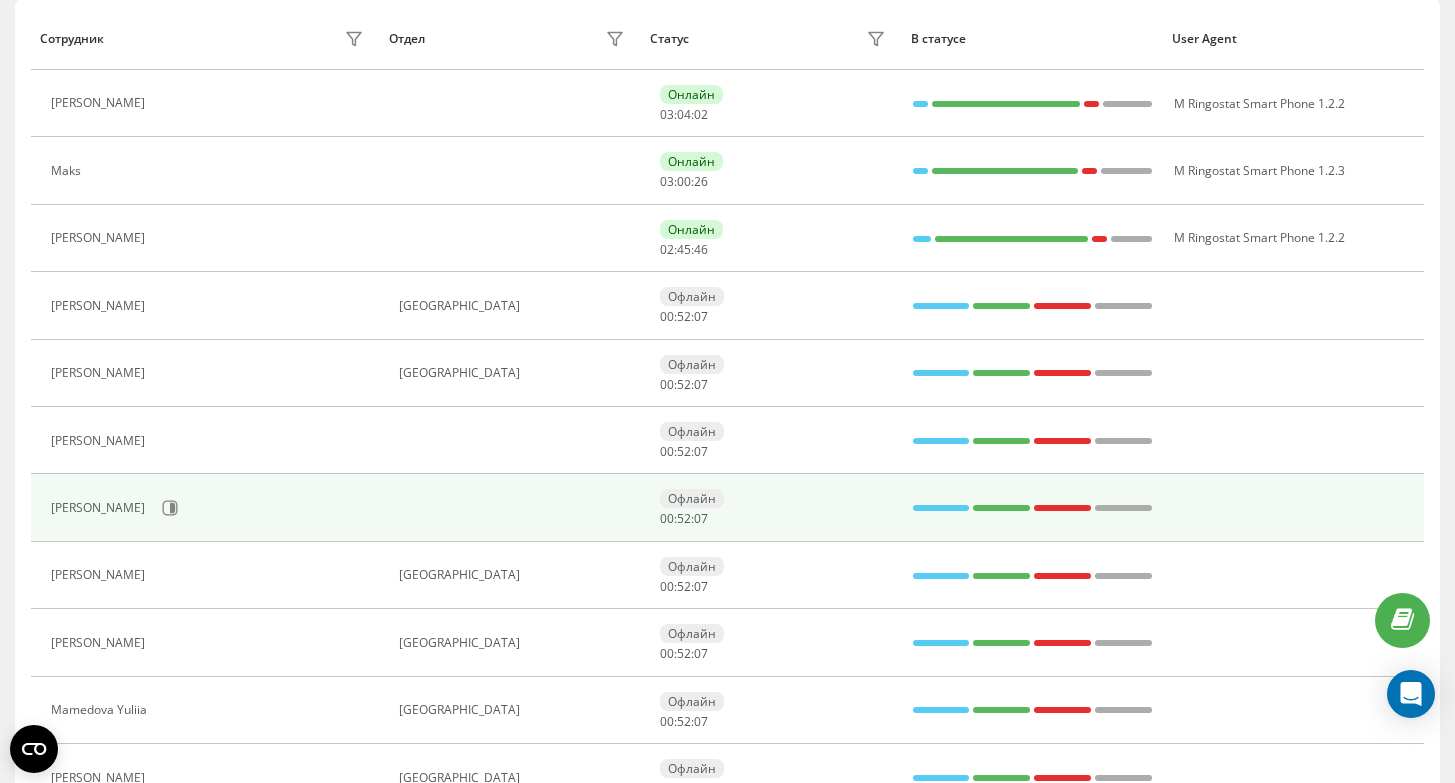 scroll, scrollTop: 251, scrollLeft: 0, axis: vertical 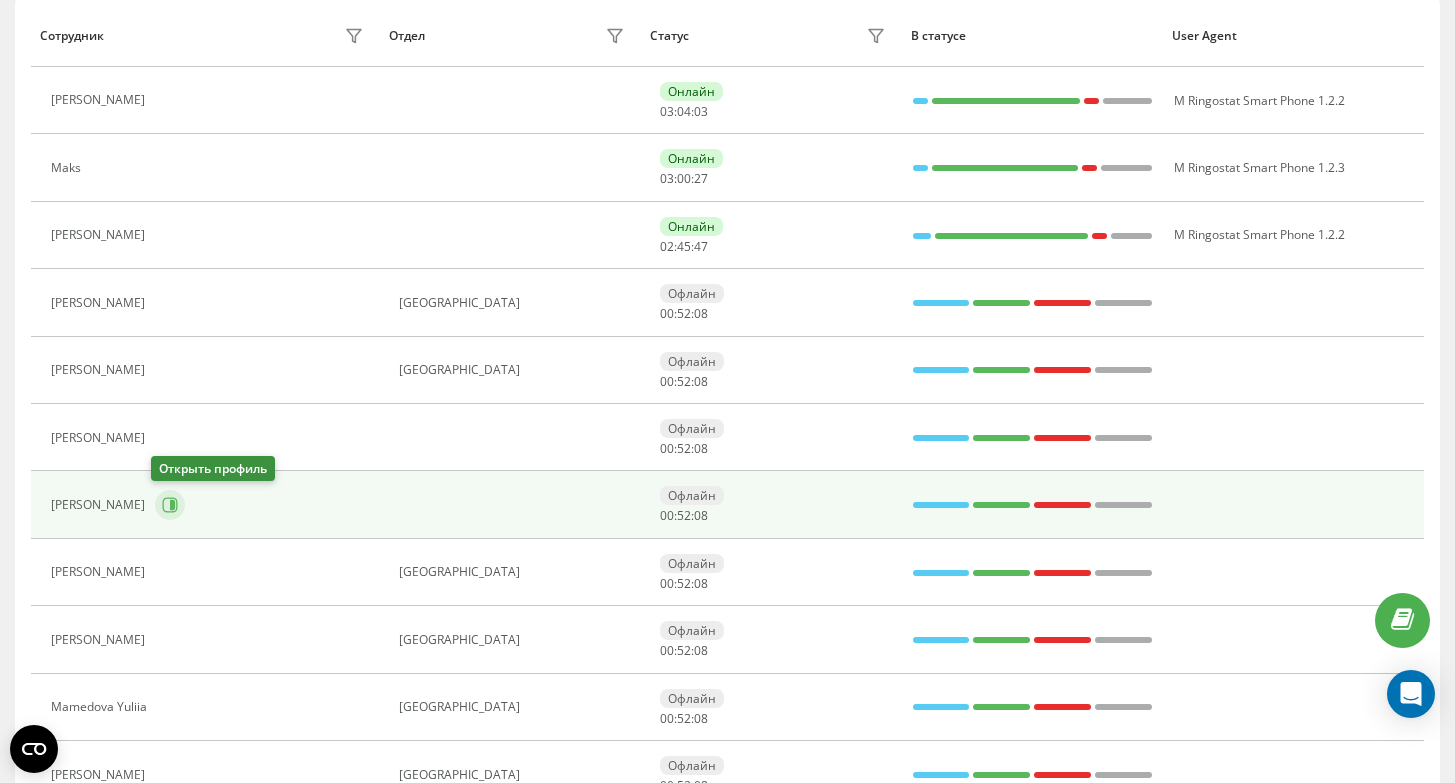 click 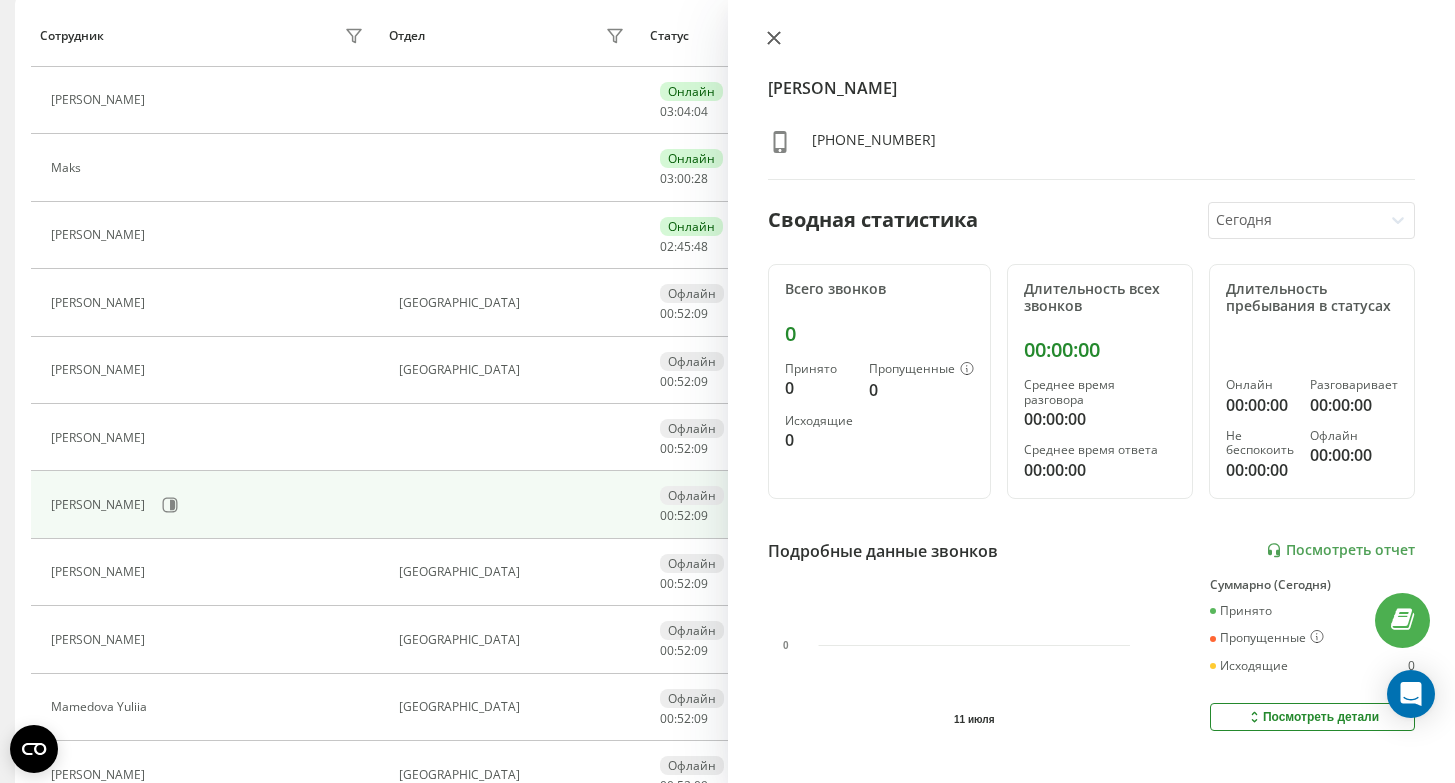 click 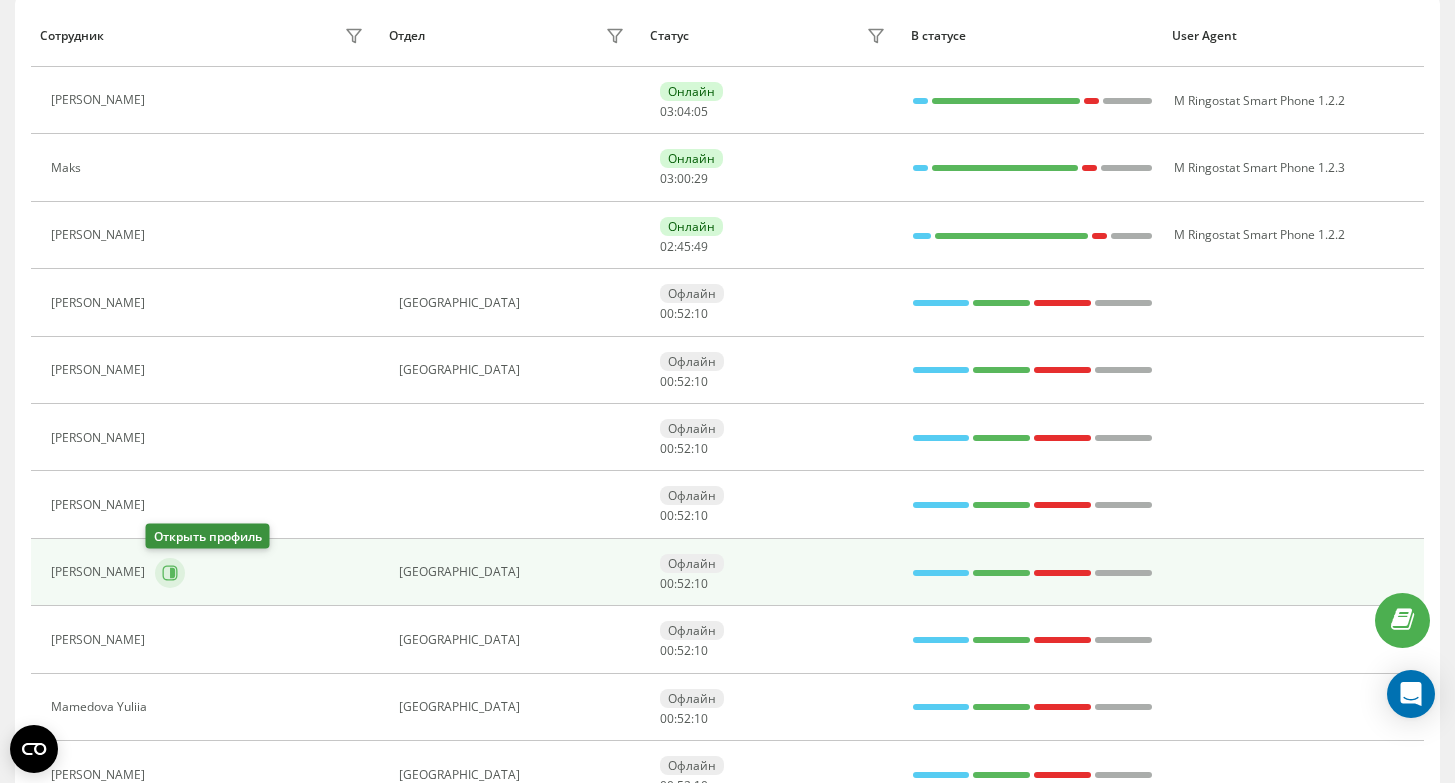 click at bounding box center (170, 573) 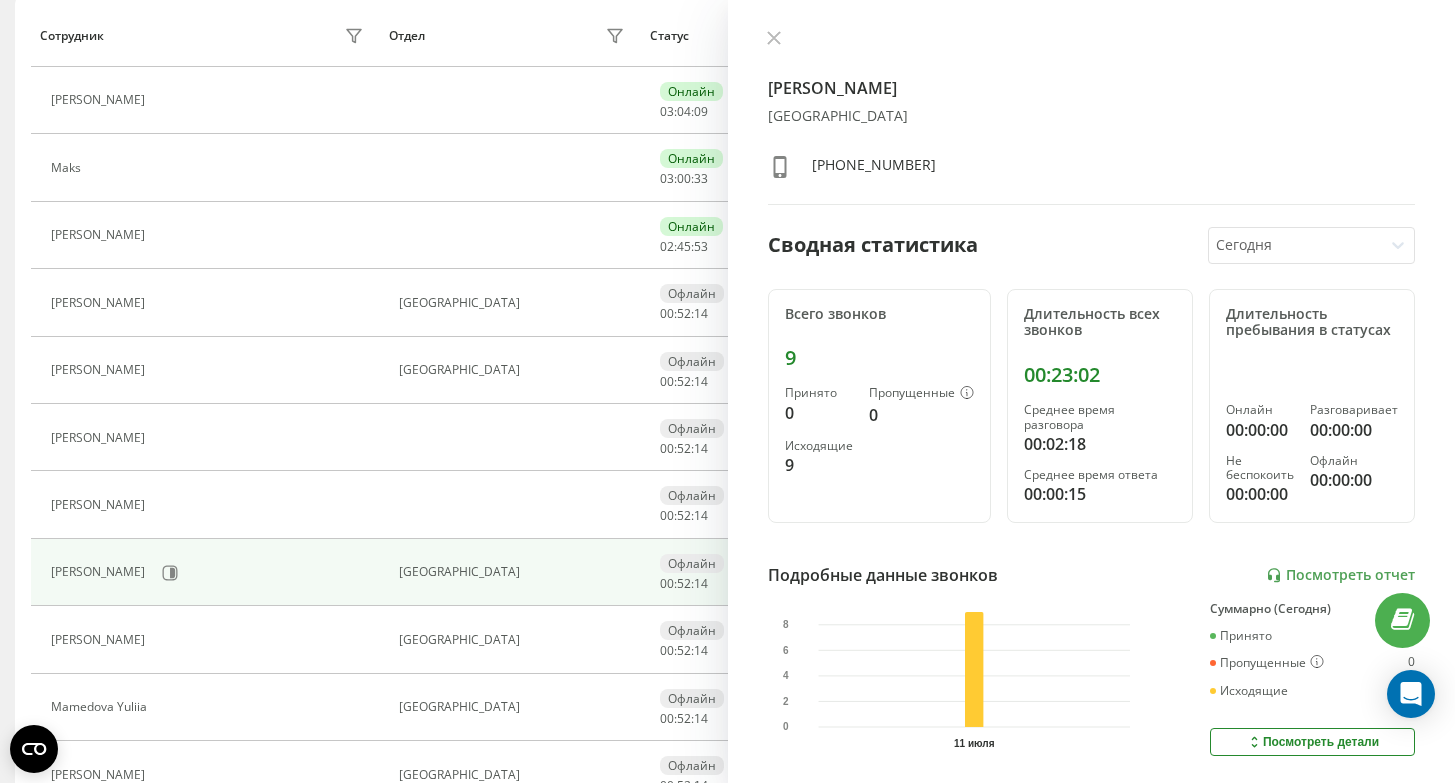 click on "[PERSON_NAME] КиевЛьвов [PHONE_NUMBER] Сводная статистика [DATE] Всего звонков 9 Принято 0 Пропущенные 0 Исходящие 9 Длительность всех звонков 00:23:02 Среднее время разговора 00:02:18 Среднее время ответа 00:00:15 Длительность пребывания в статусах Онлайн 00:00:00 Разговаривает 00:00:00 Не беспокоить 00:00:00 Офлайн 00:00:00 Подробные данные звонков Посмотреть отчет [DATE] 0 2 4 6 8 Суммарно ([DATE]) Принято 0 Пропущенные 0 Исходящие 9   Посмотреть детали Подробные данные статусов [DATE] Суммарно ([DATE]) Онлайн 00:00:00 Разговаривает 00:00:00 Не беспокоить 00:00:00 Офлайн 00:00:00   Посмотреть детали" at bounding box center [1092, 391] 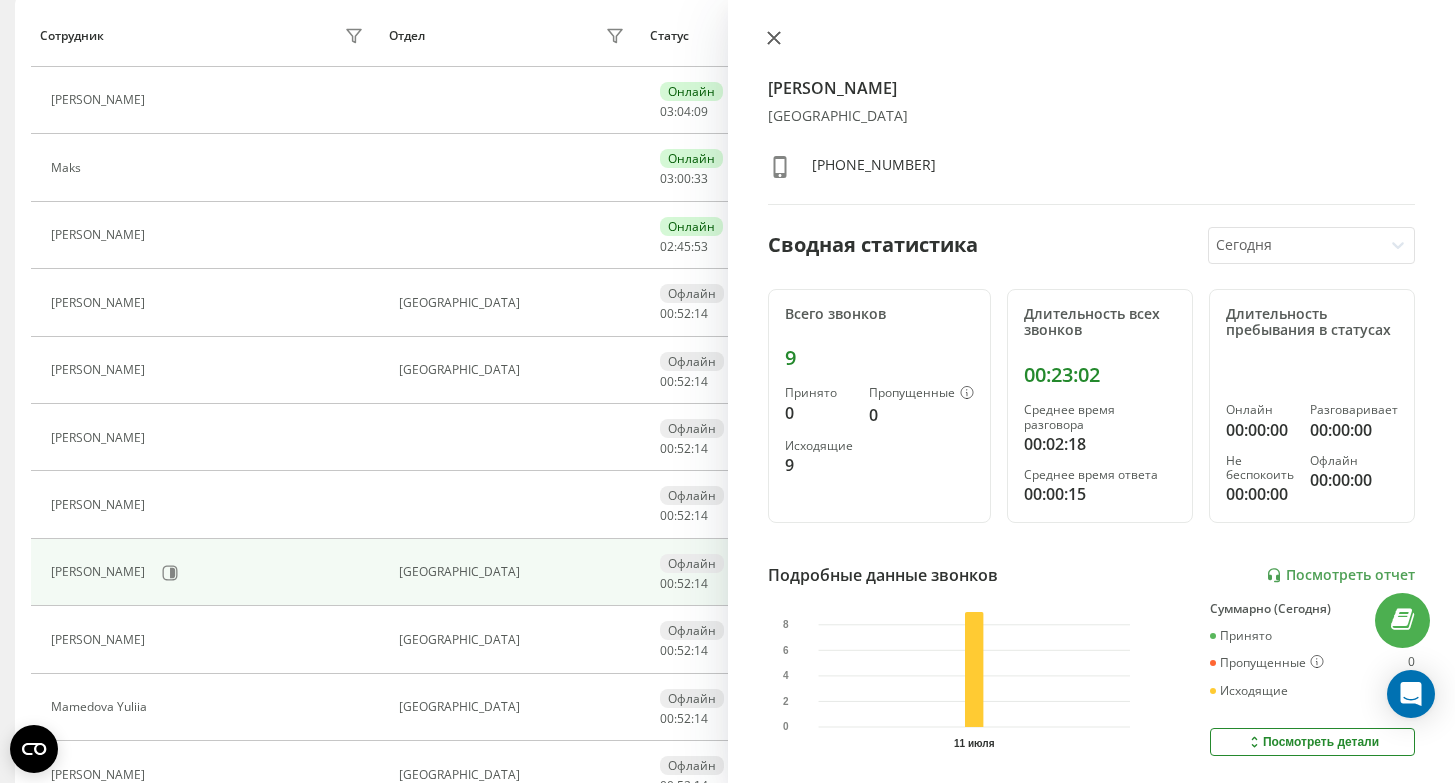 click 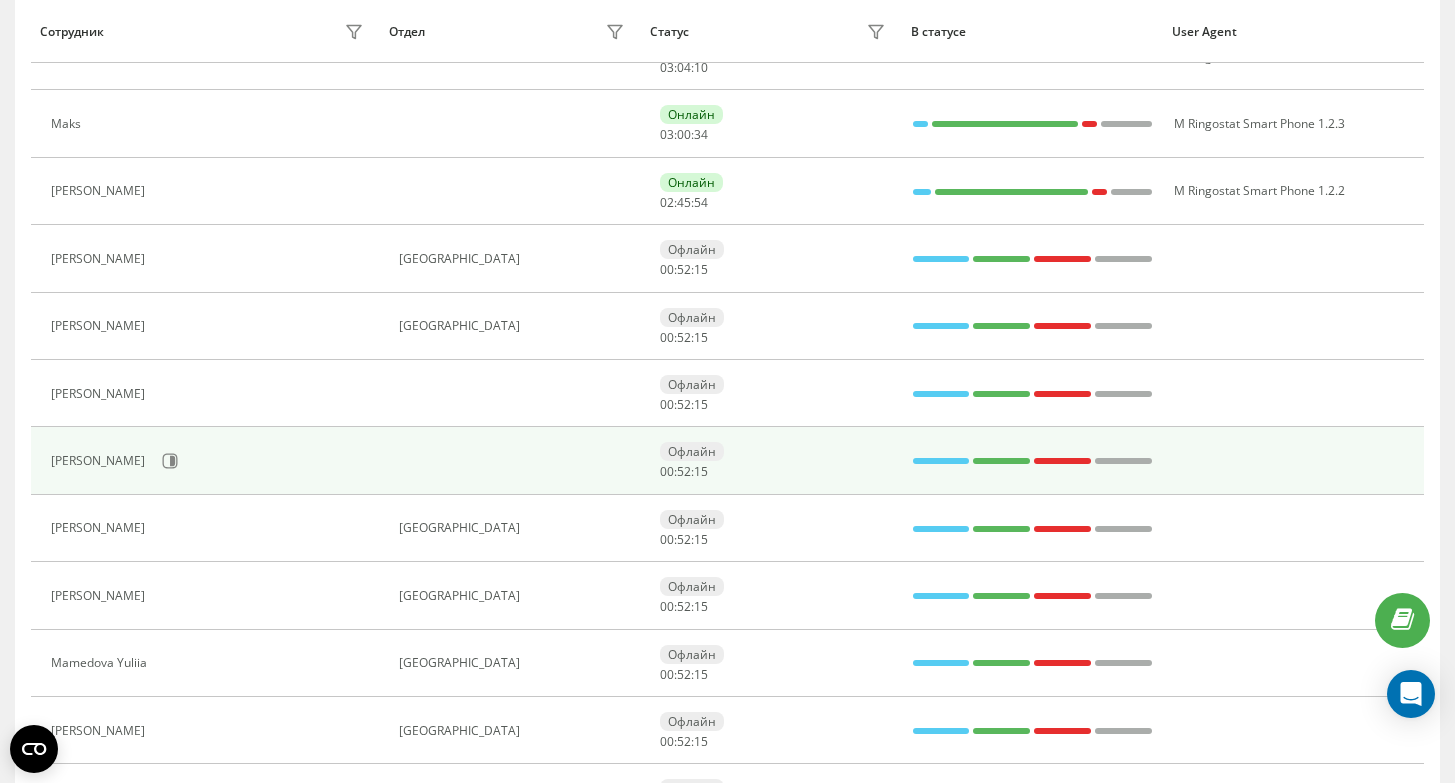 scroll, scrollTop: 302, scrollLeft: 0, axis: vertical 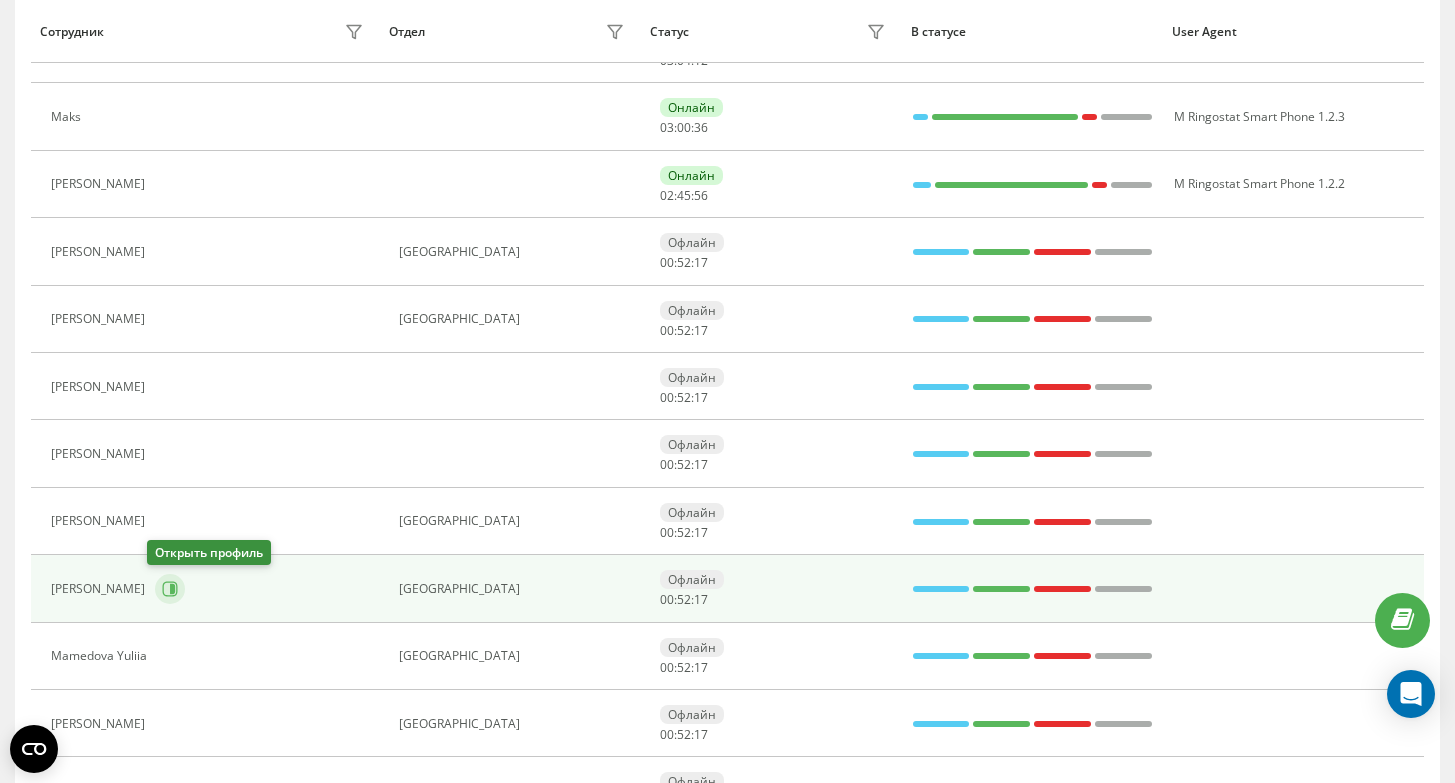 click 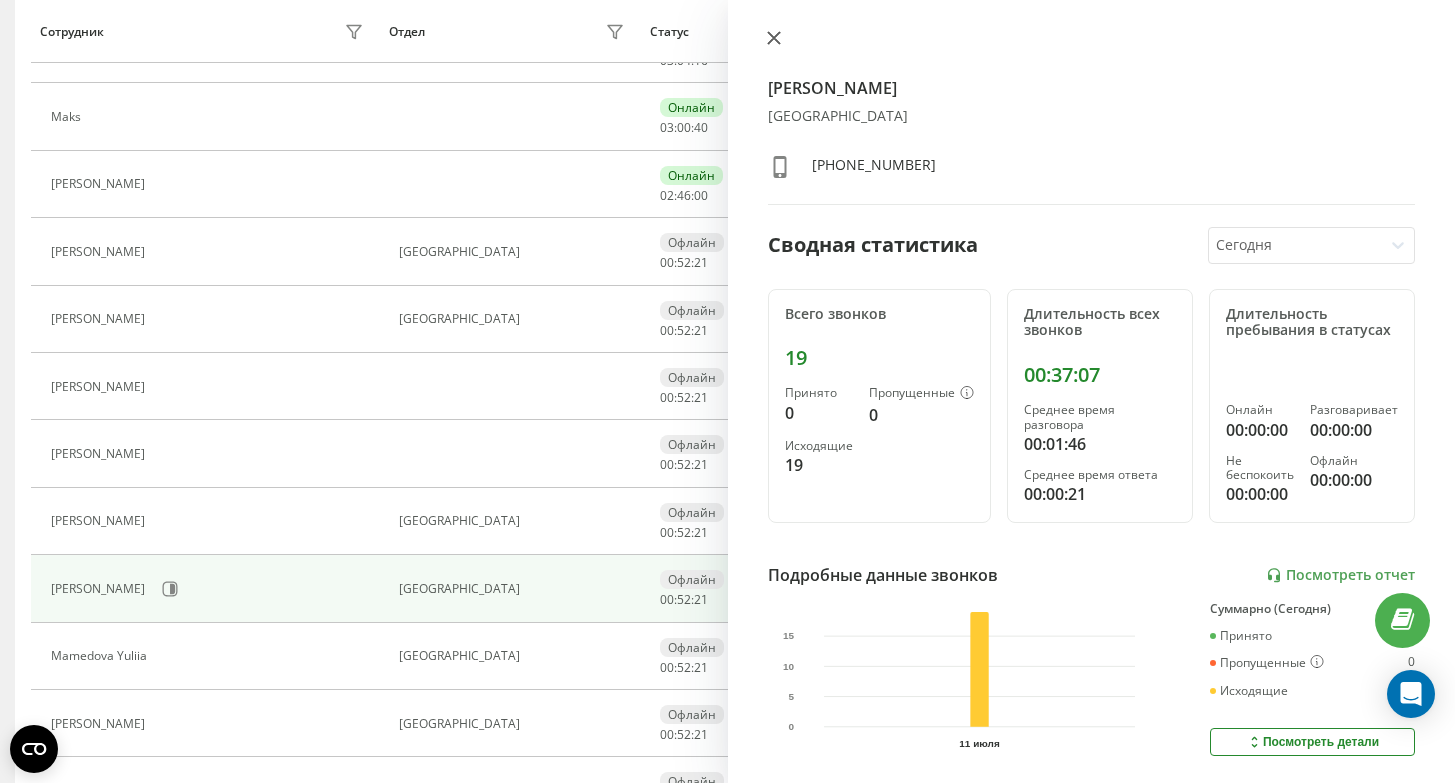 click at bounding box center [774, 39] 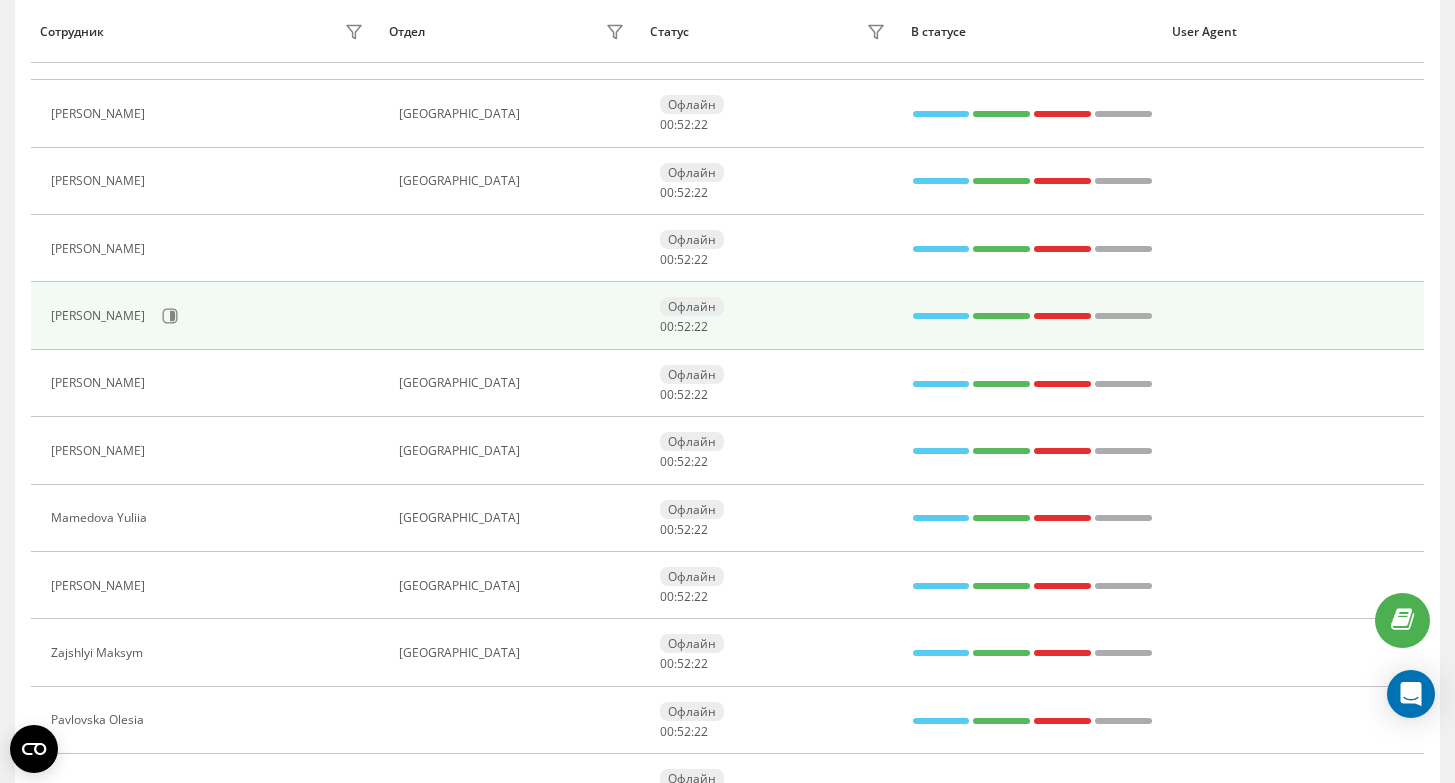 scroll, scrollTop: 508, scrollLeft: 0, axis: vertical 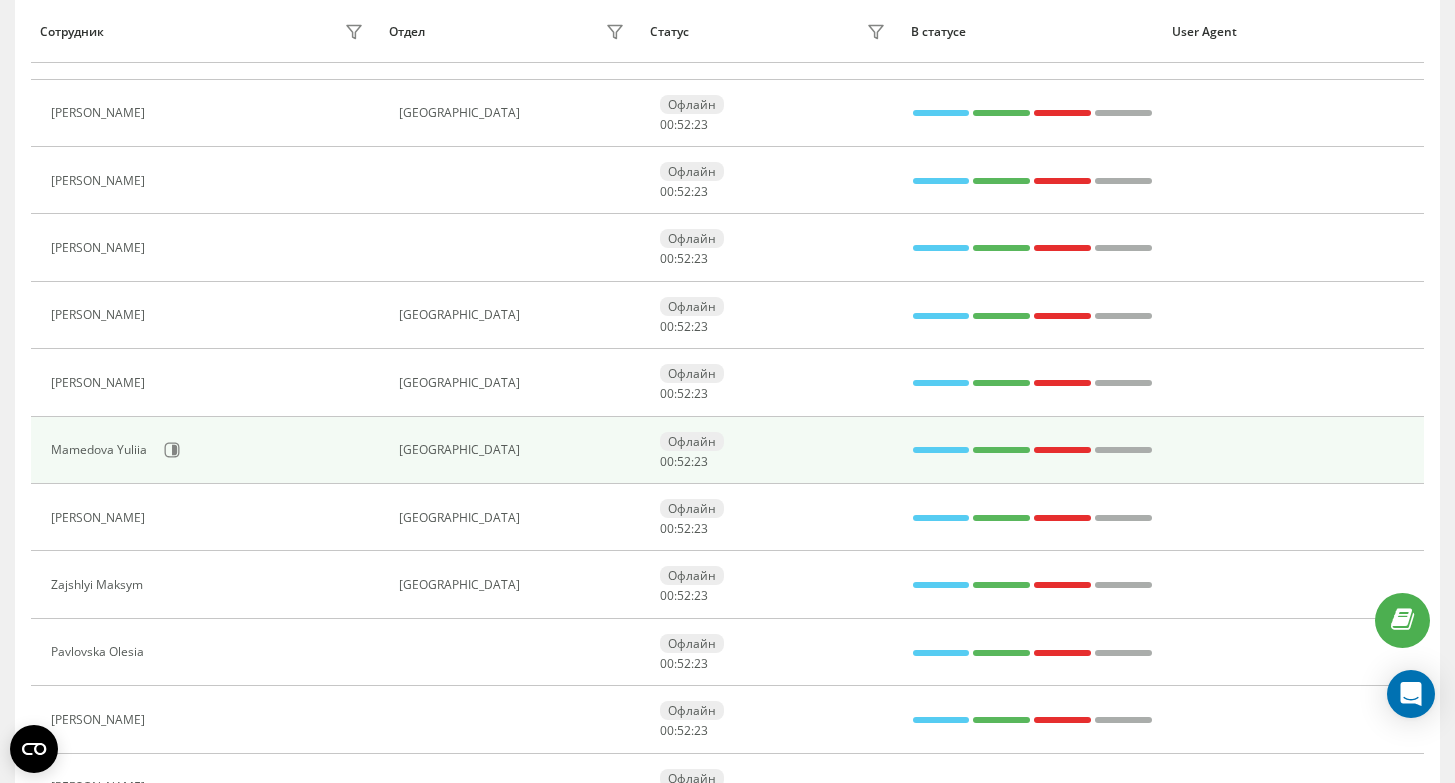 click on "Mamedova Yuliia" at bounding box center (209, 450) 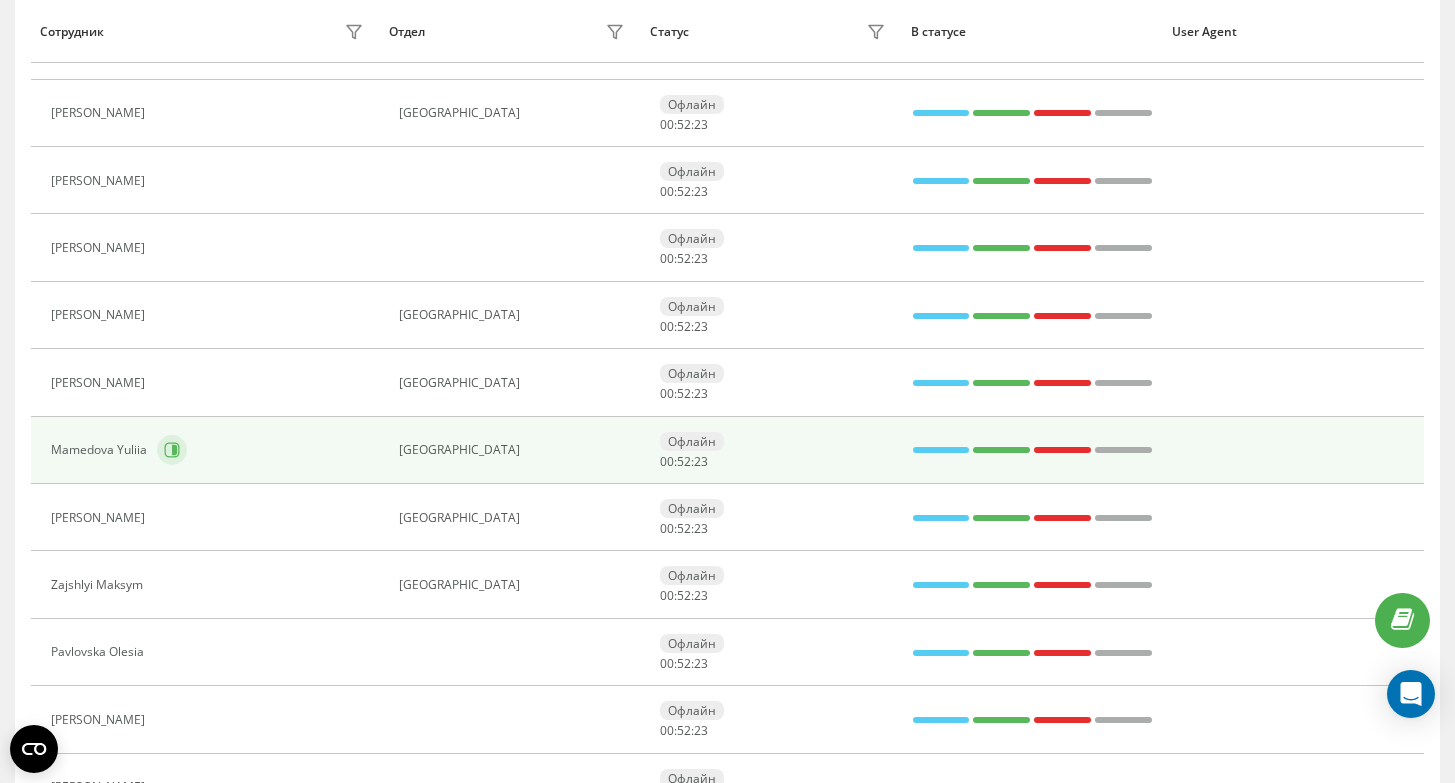click at bounding box center (172, 450) 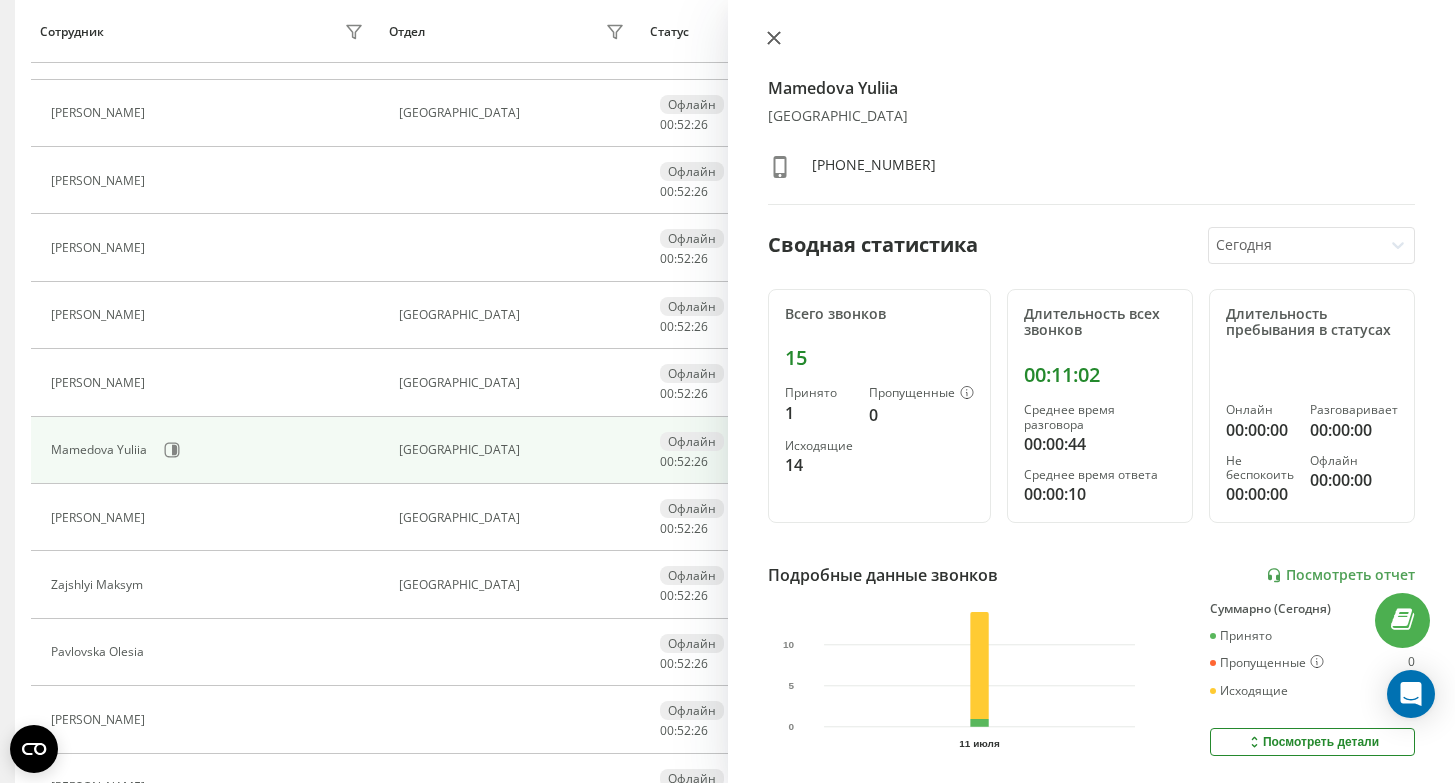 click 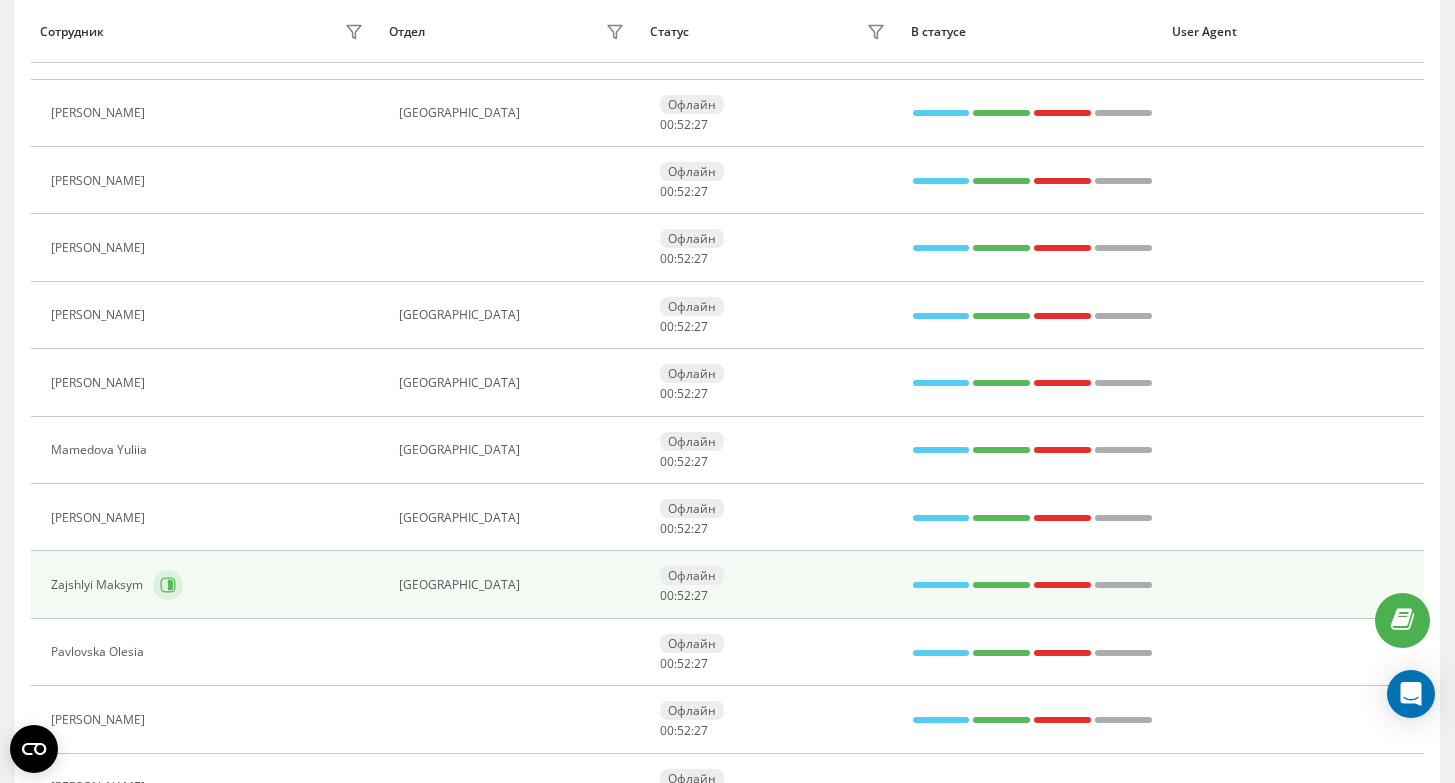 click 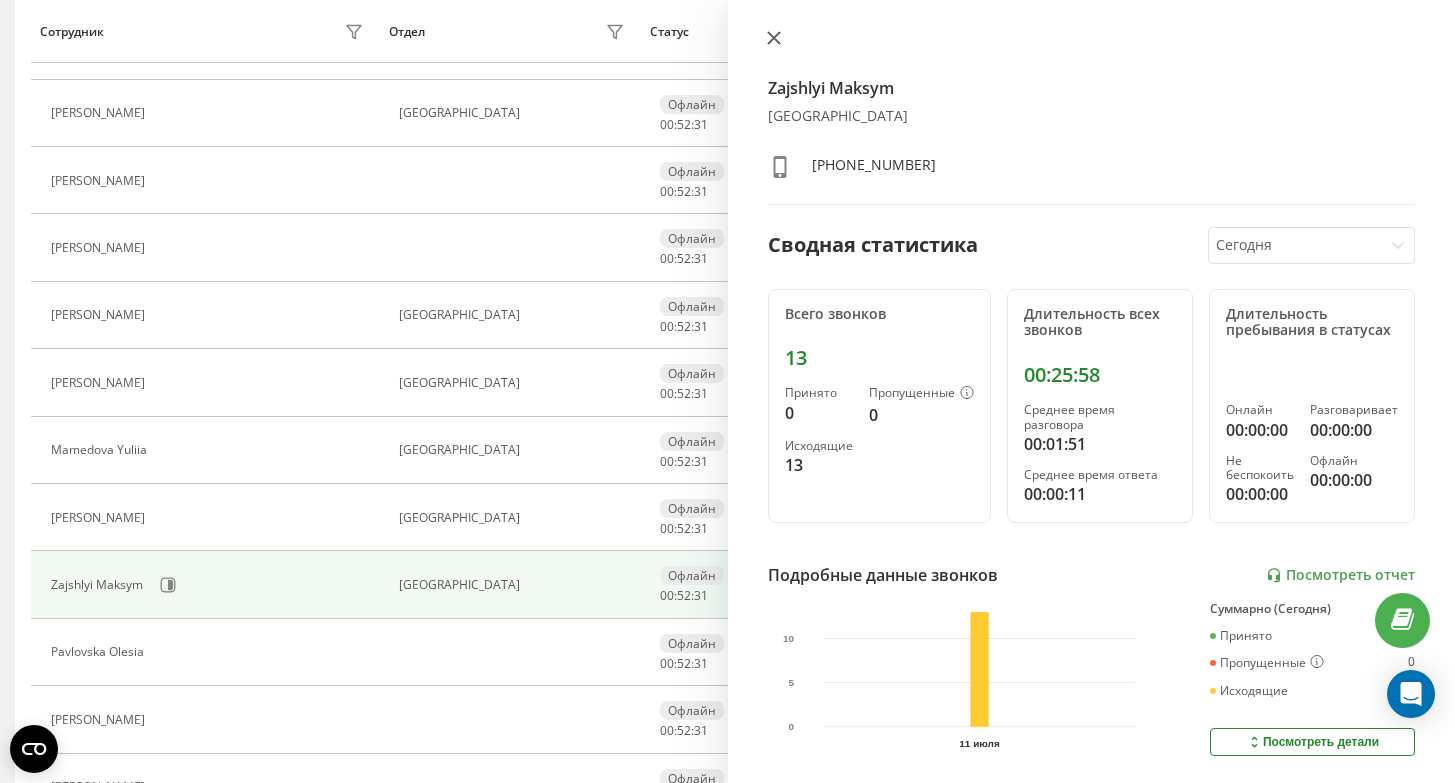 click 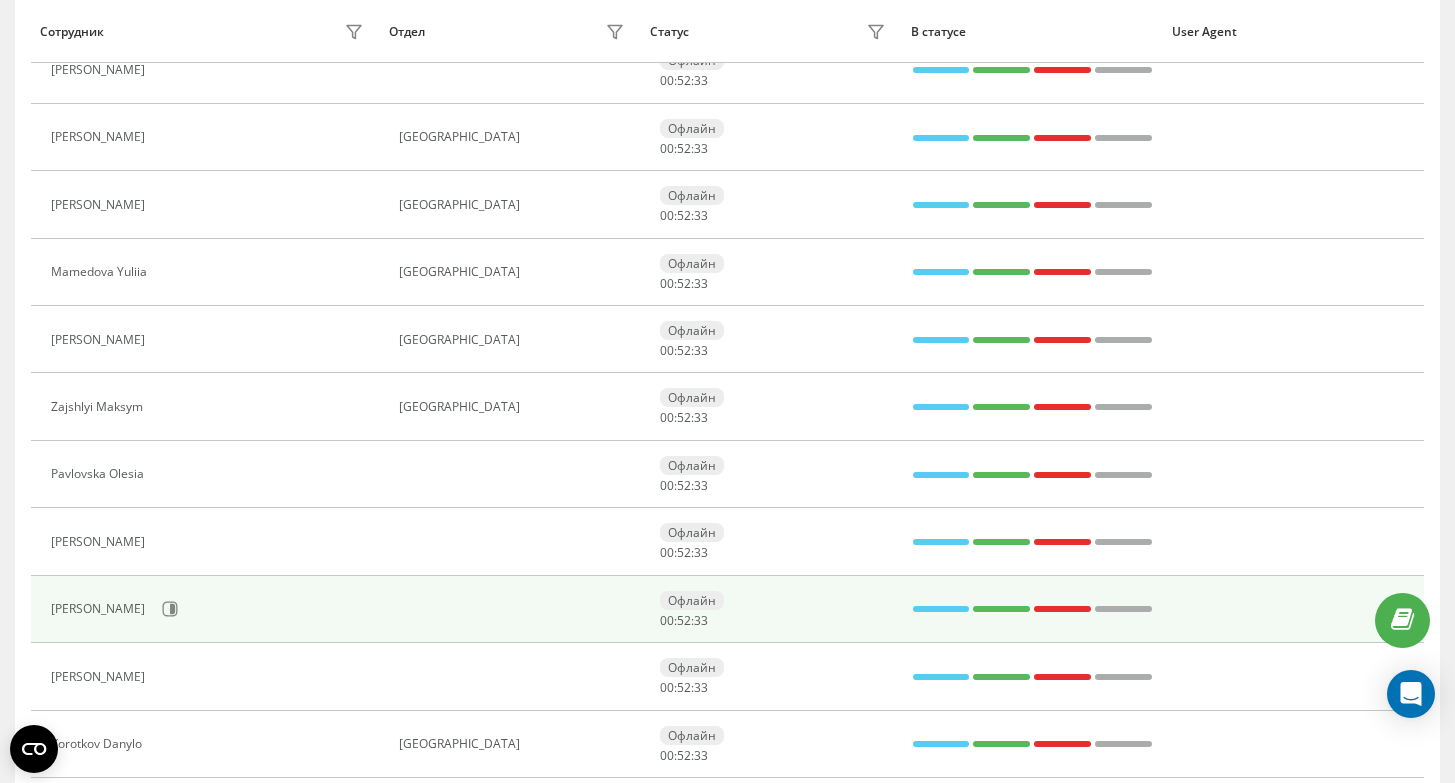 scroll, scrollTop: 703, scrollLeft: 0, axis: vertical 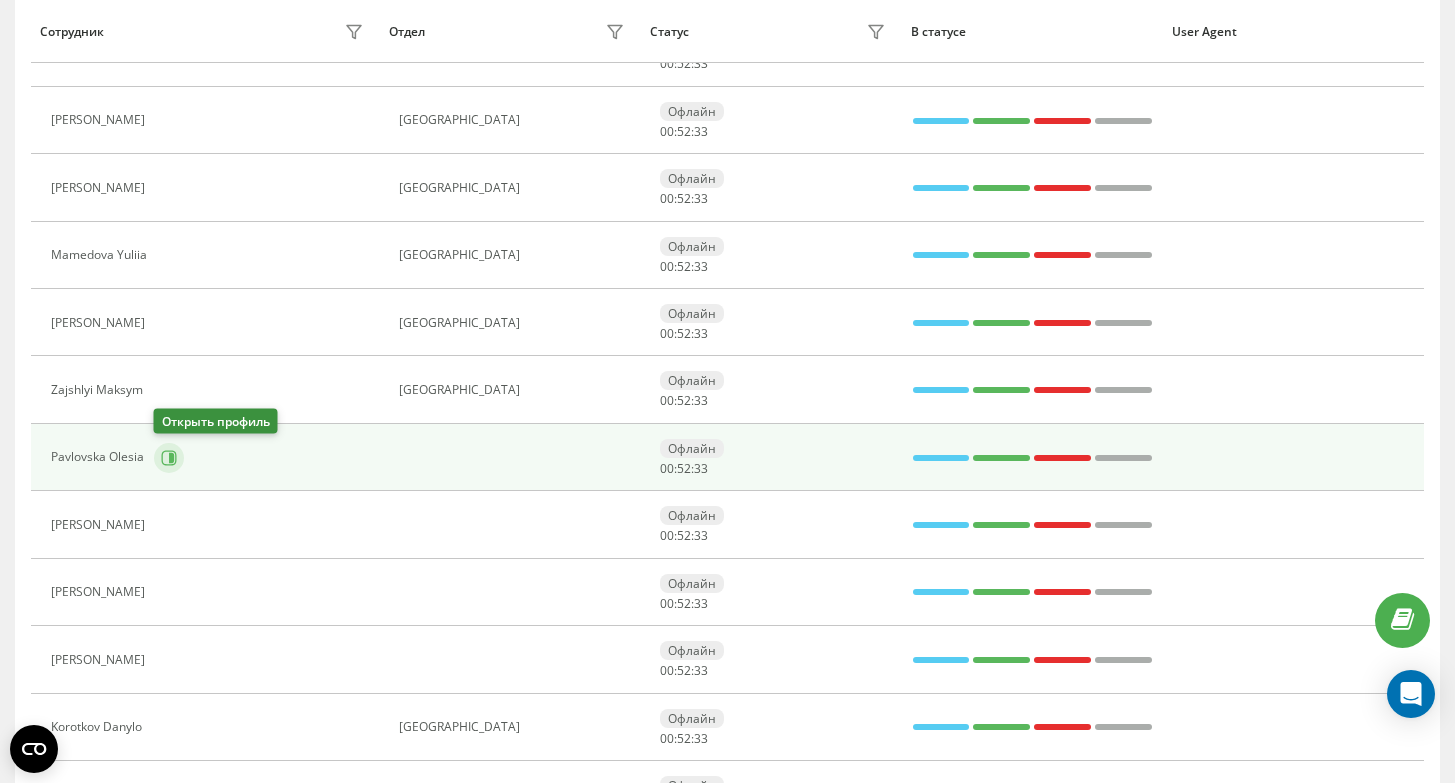 click at bounding box center [169, 458] 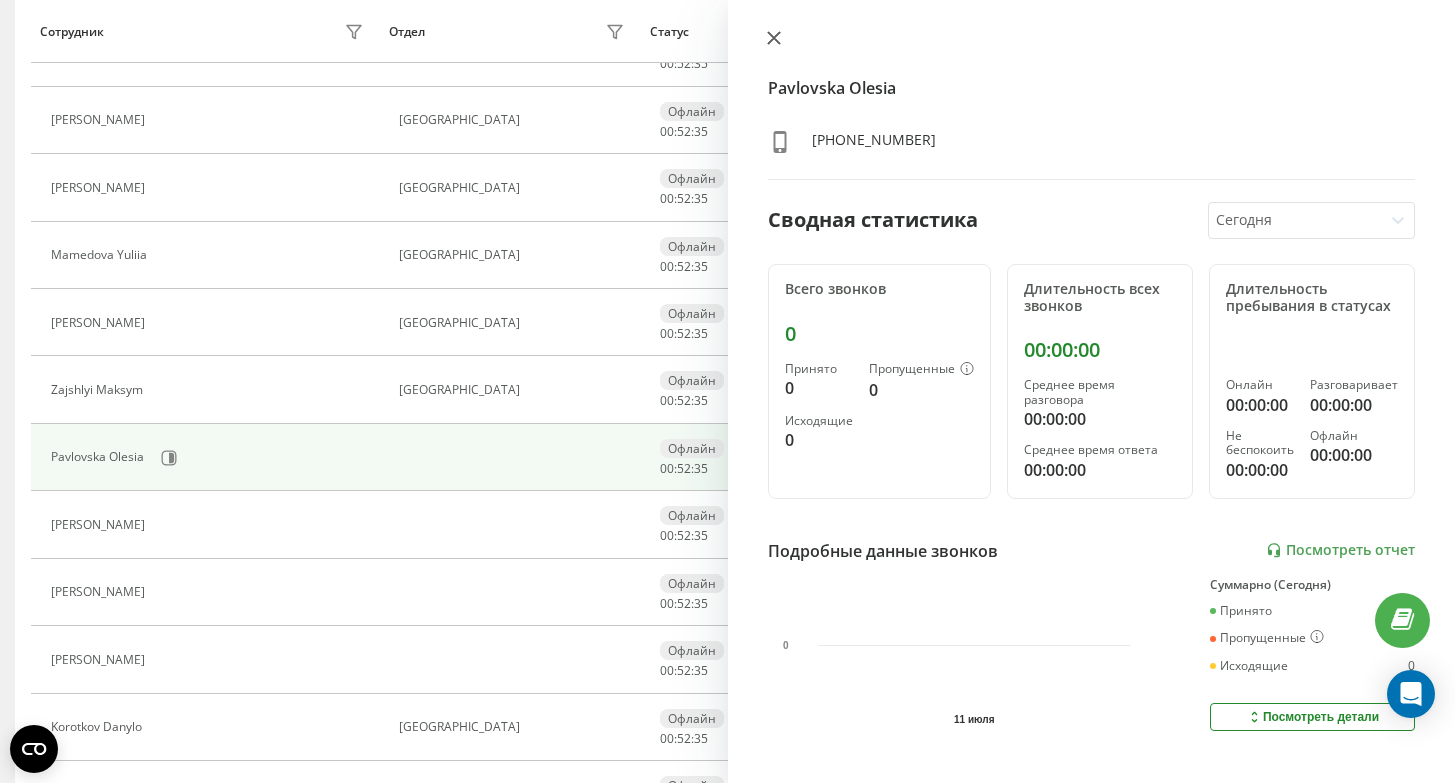 click 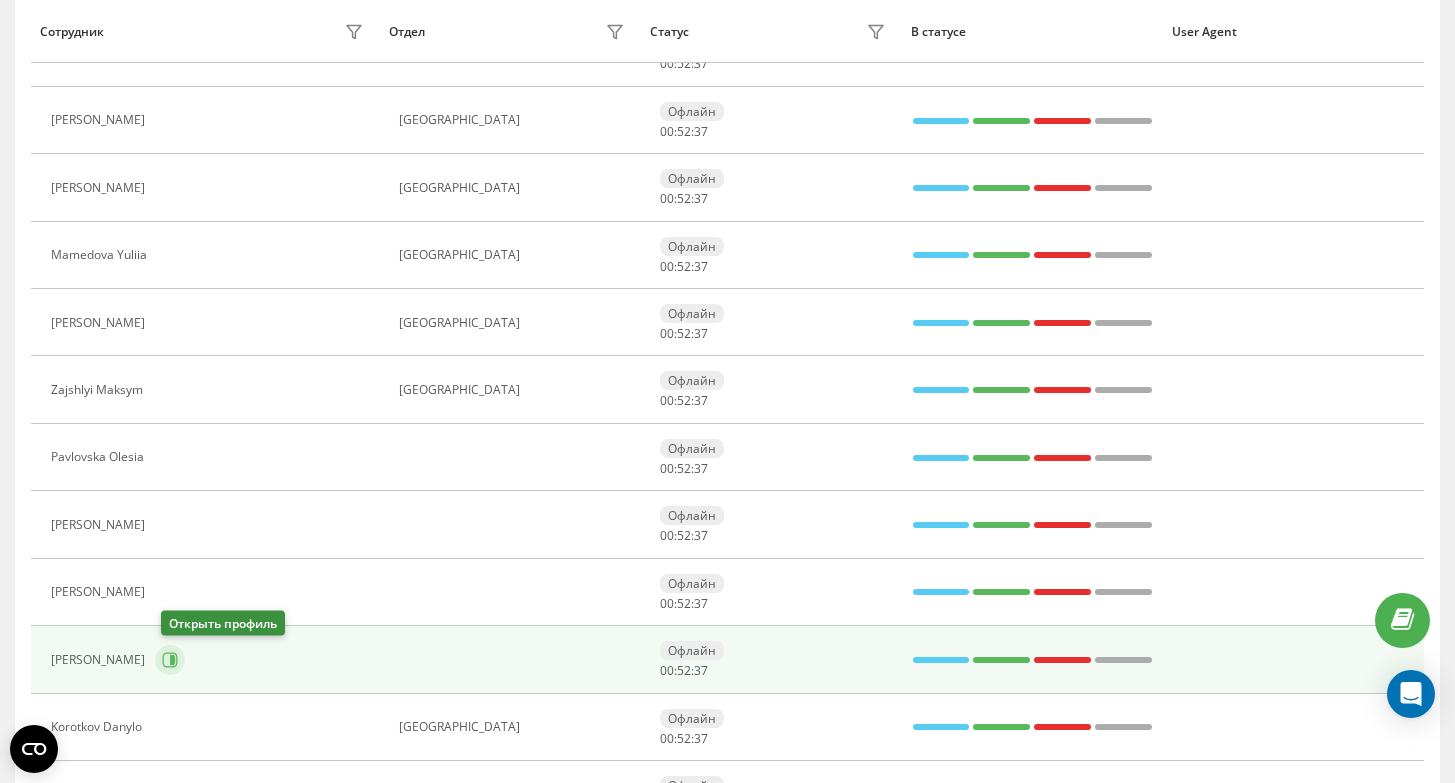 scroll, scrollTop: 727, scrollLeft: 0, axis: vertical 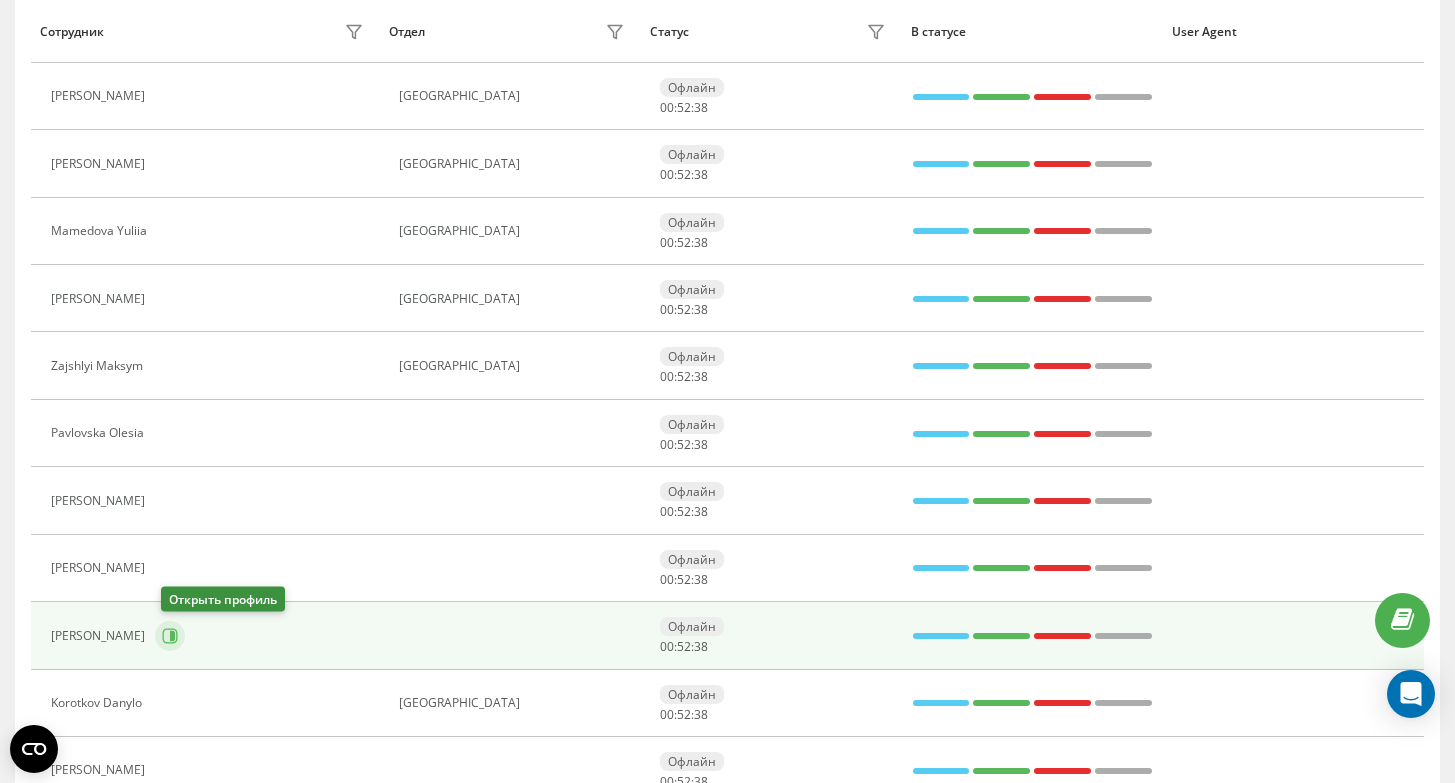 click 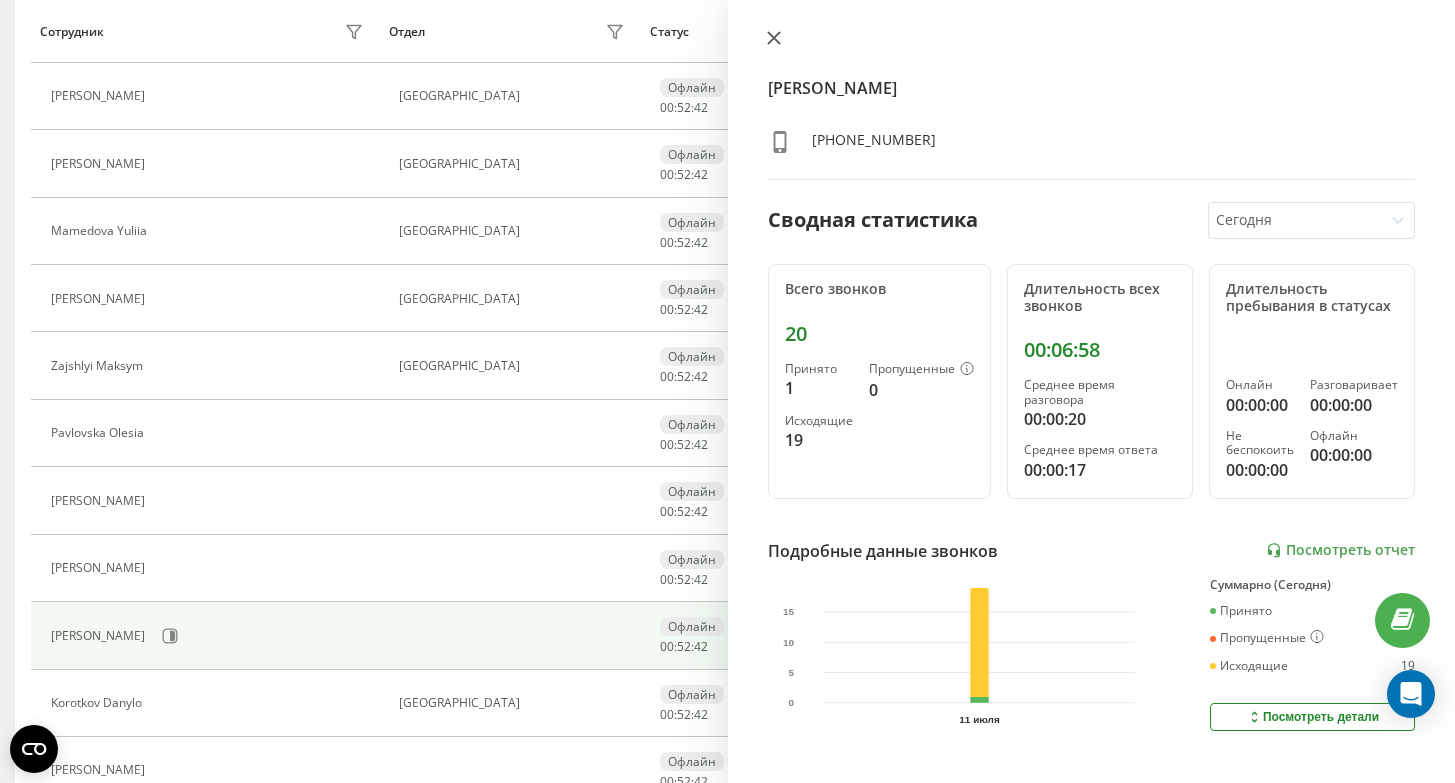 click 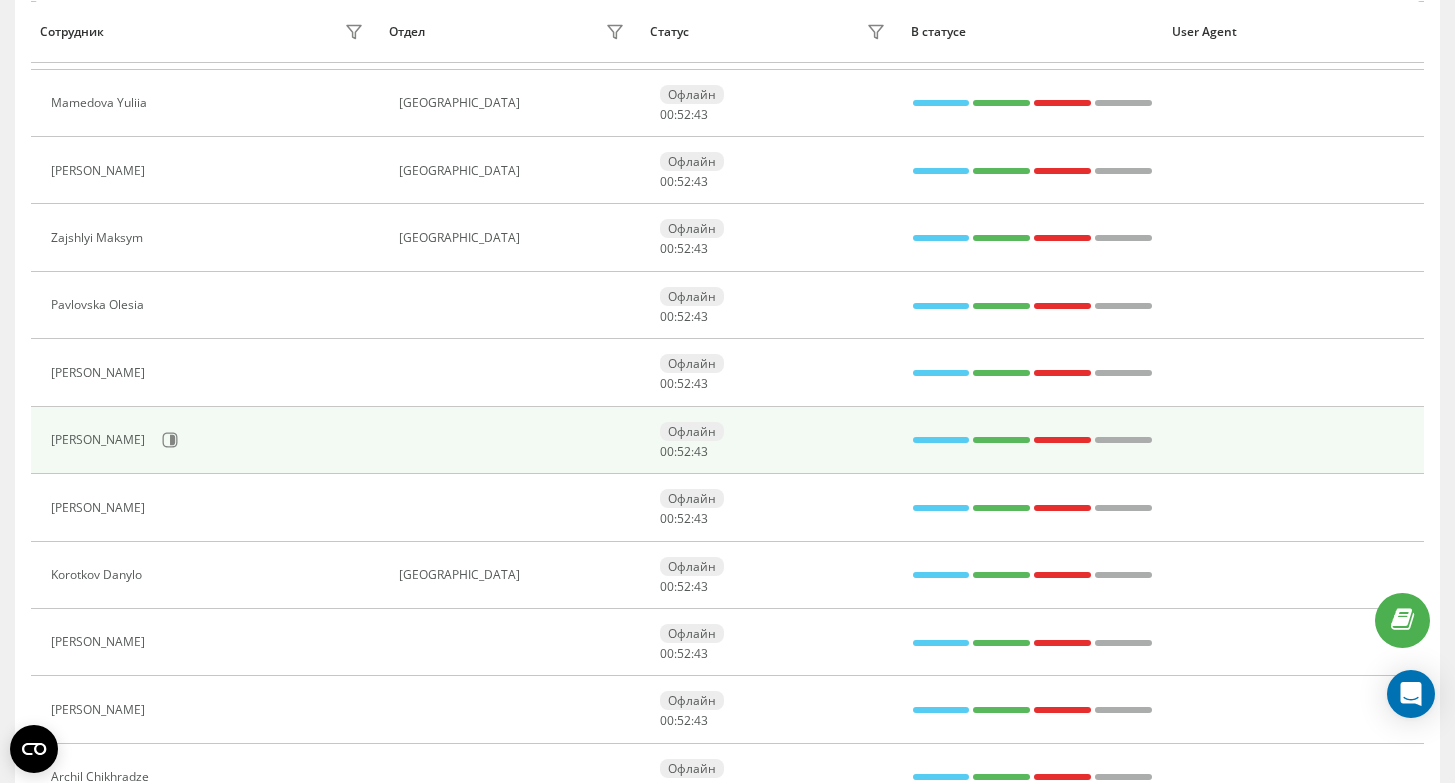 scroll, scrollTop: 859, scrollLeft: 0, axis: vertical 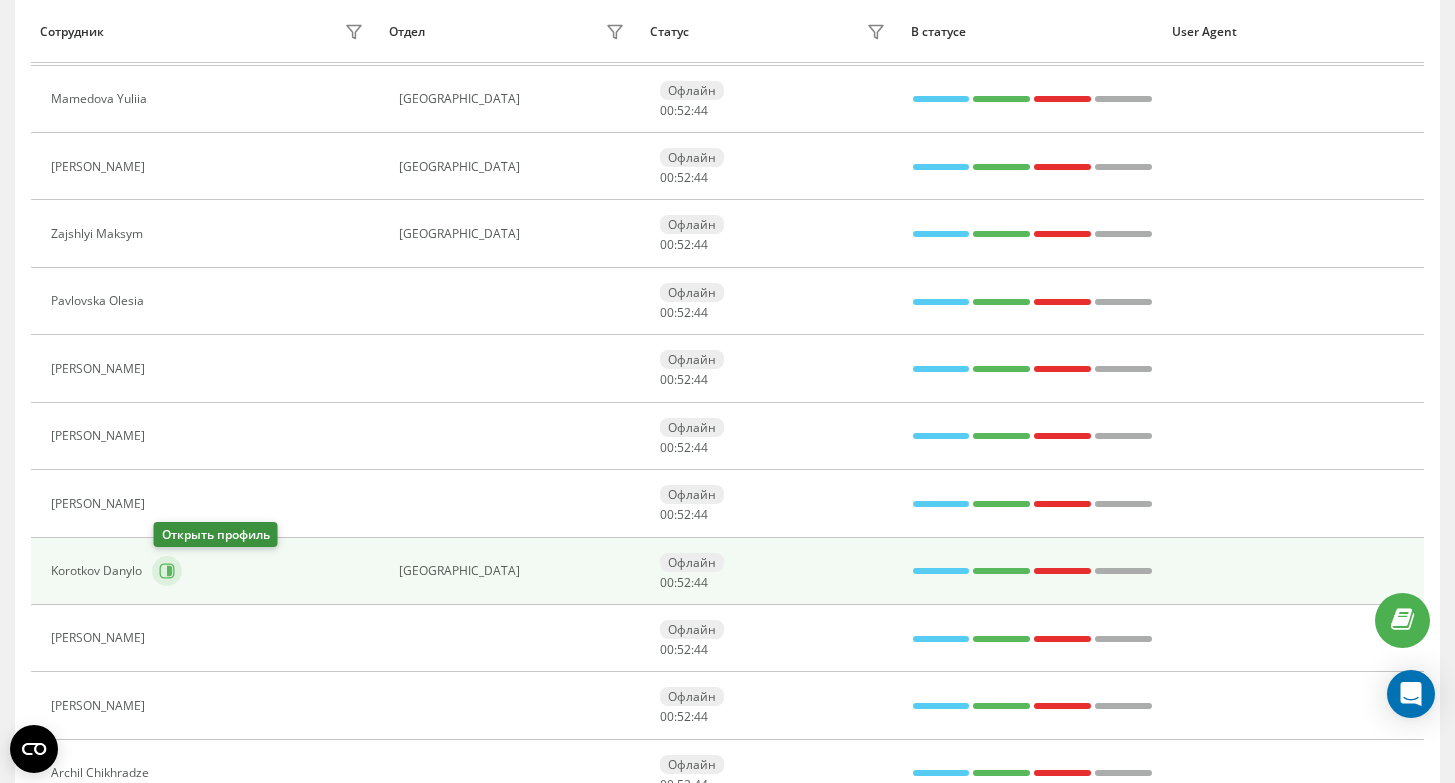 click 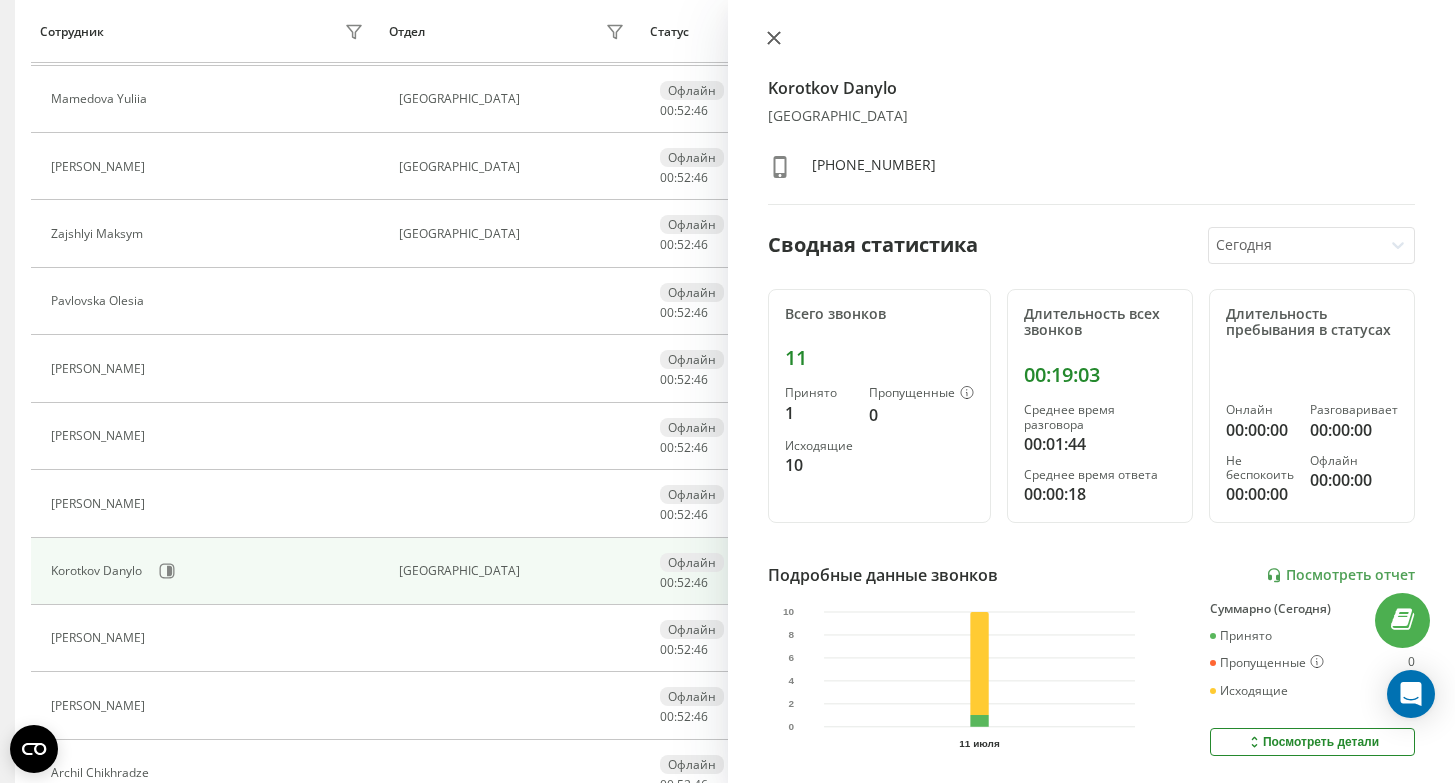 click at bounding box center (774, 39) 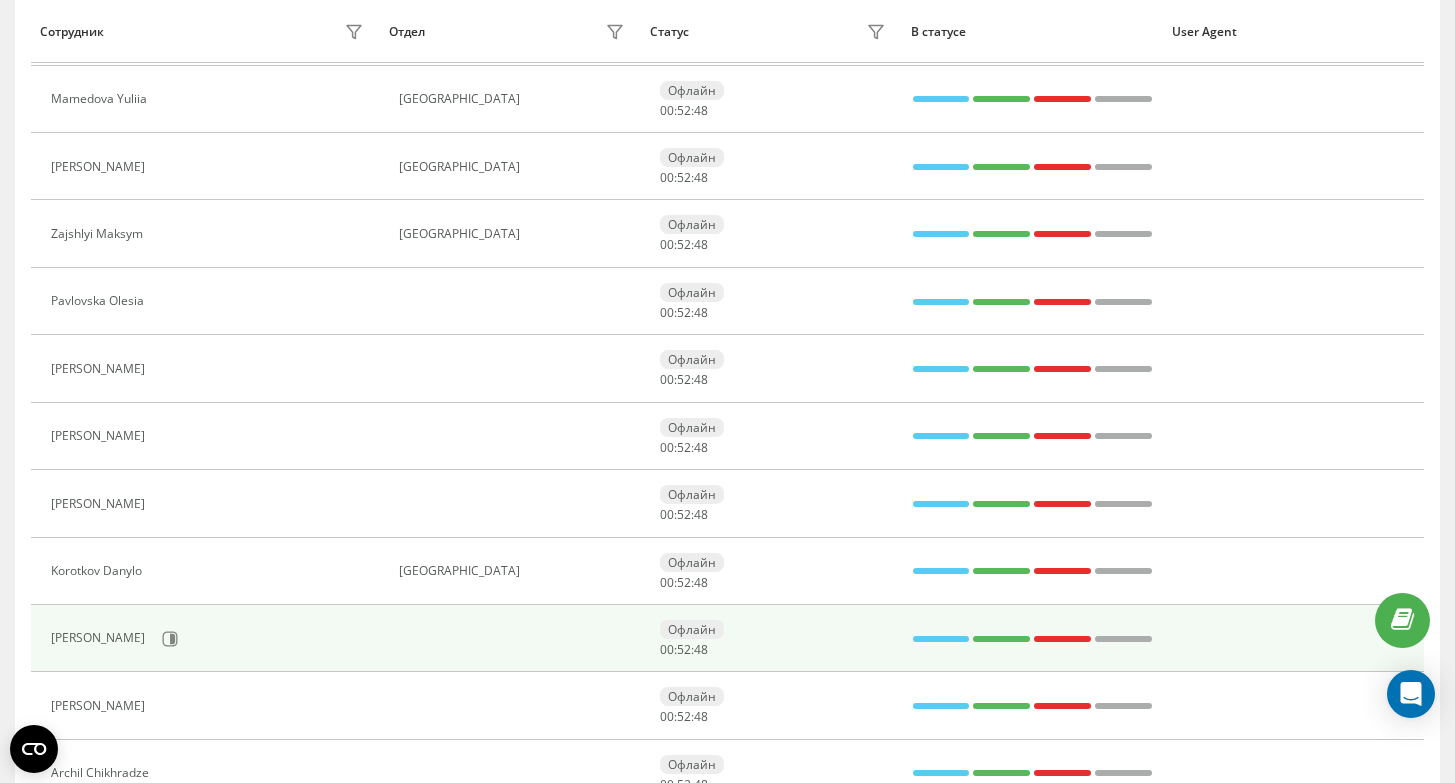 click on "[PERSON_NAME]" at bounding box center (209, 639) 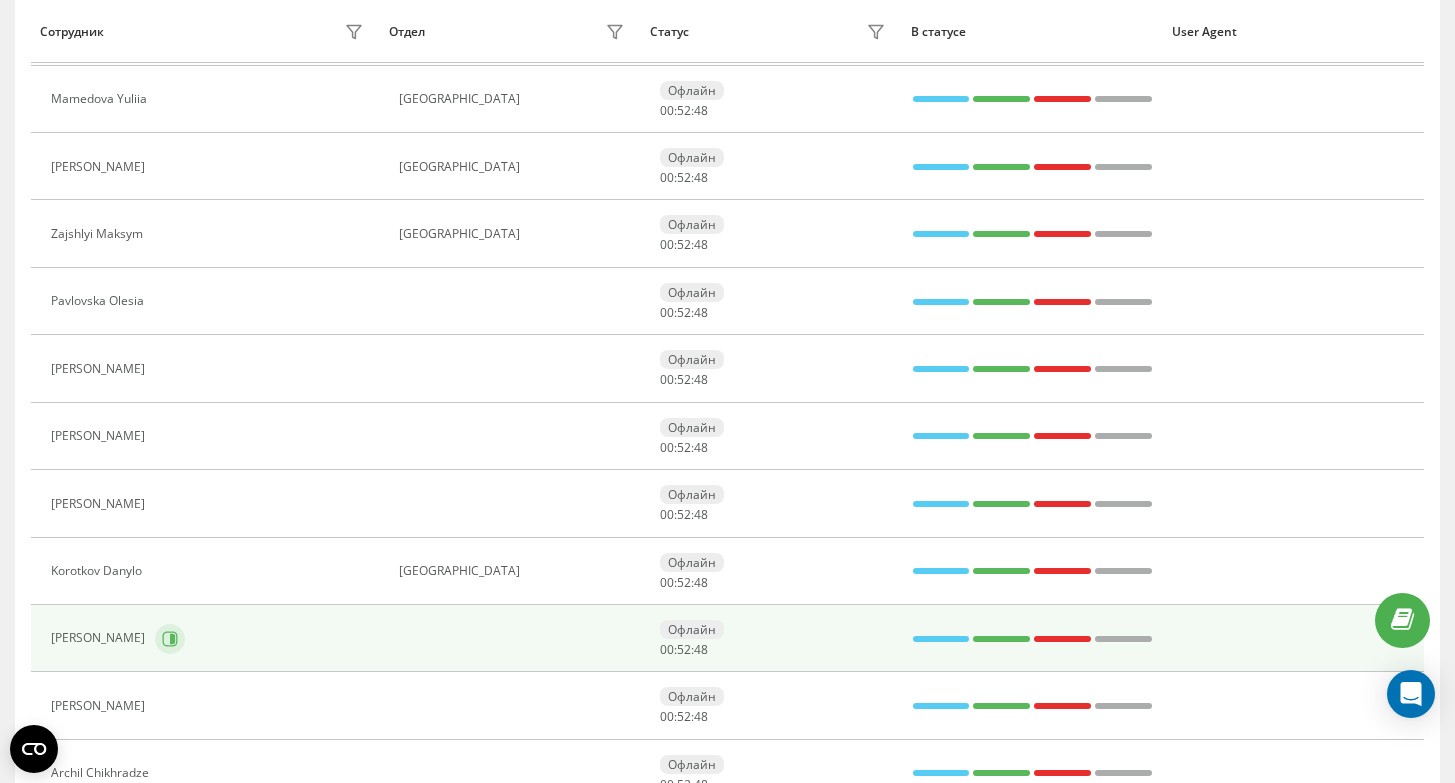 click 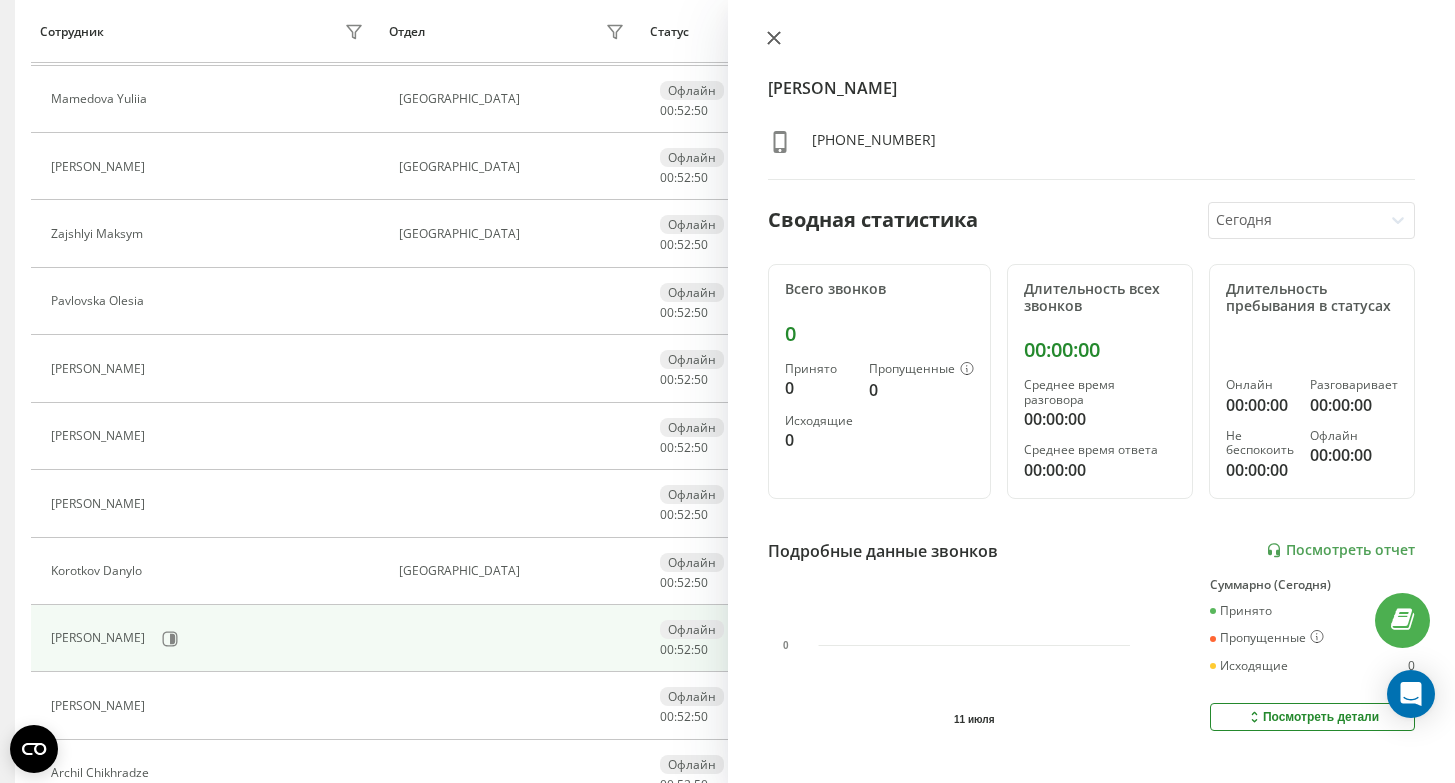 click 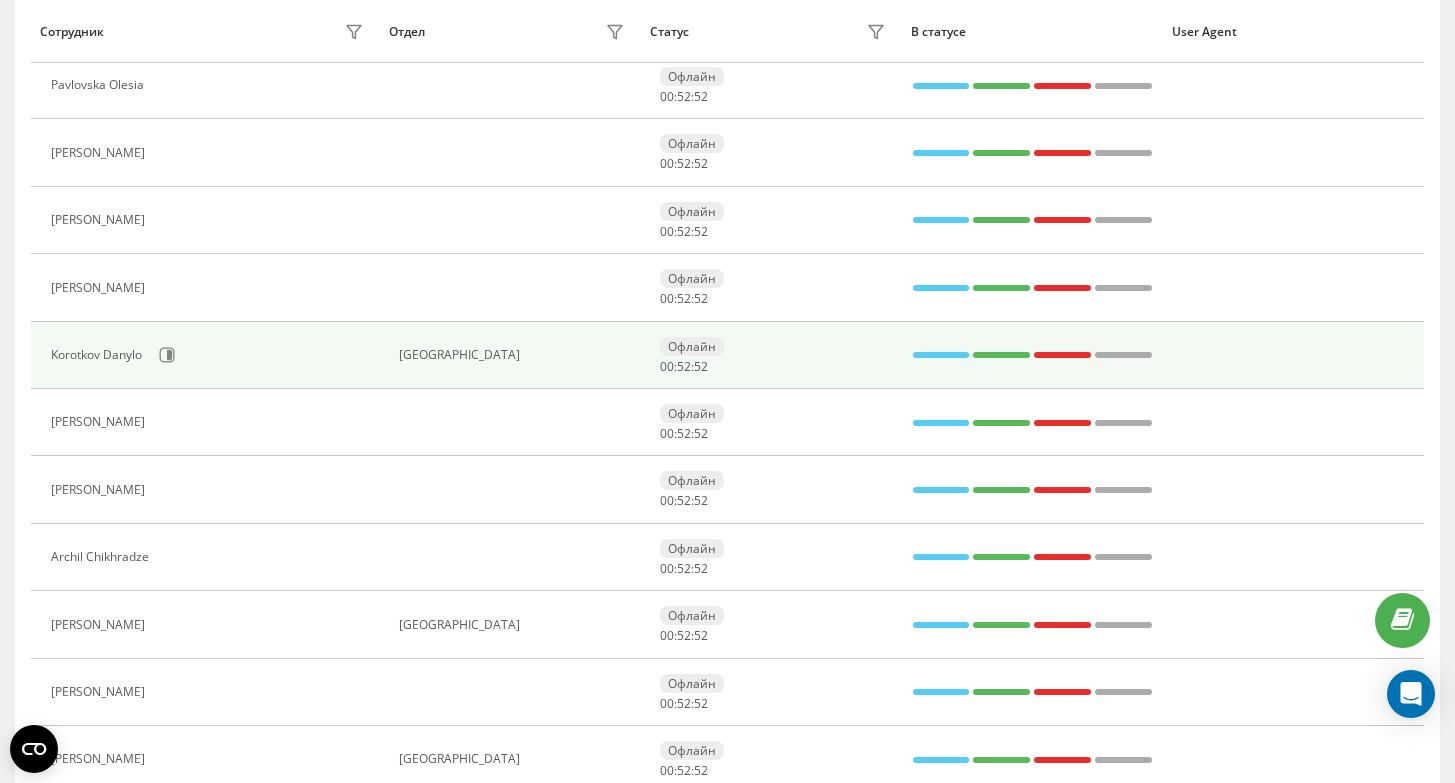 scroll, scrollTop: 1076, scrollLeft: 0, axis: vertical 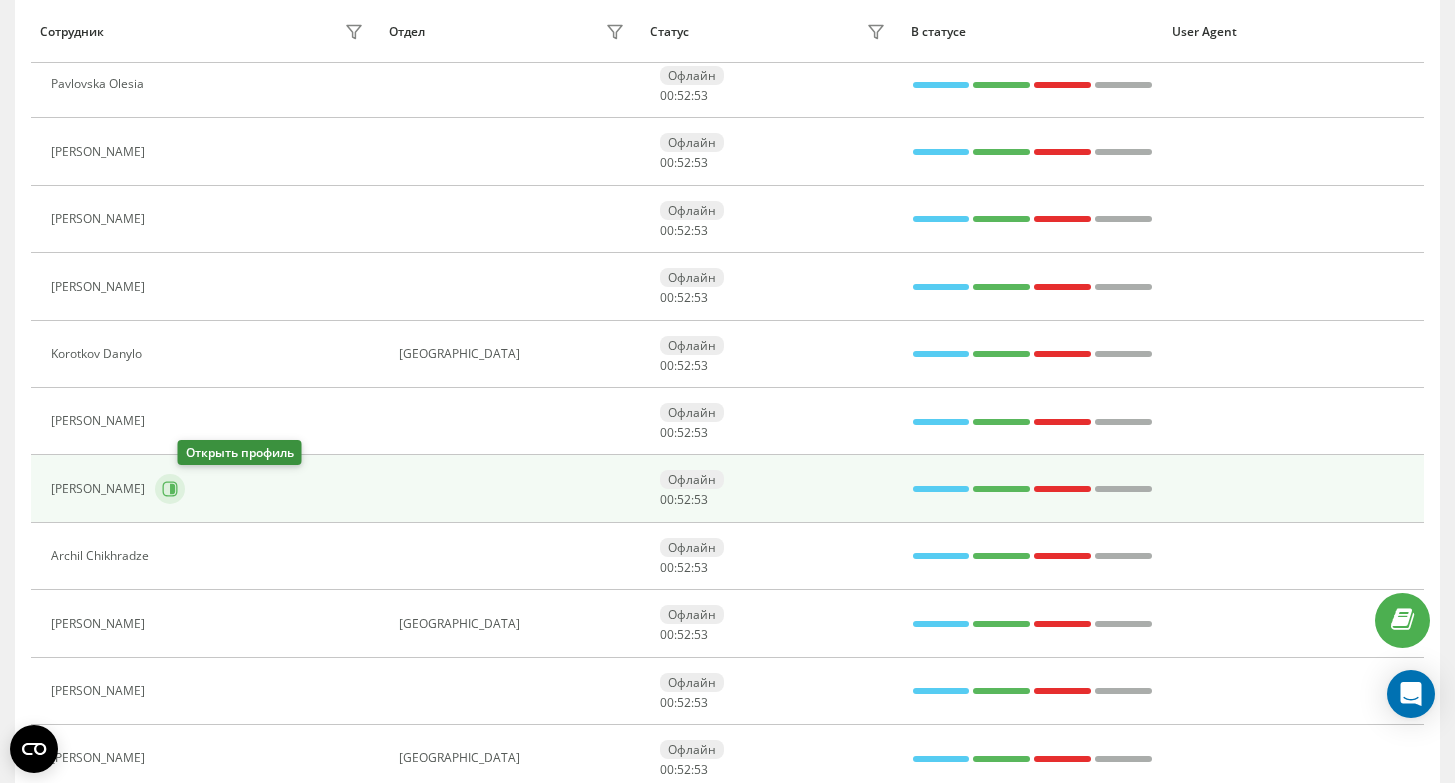click 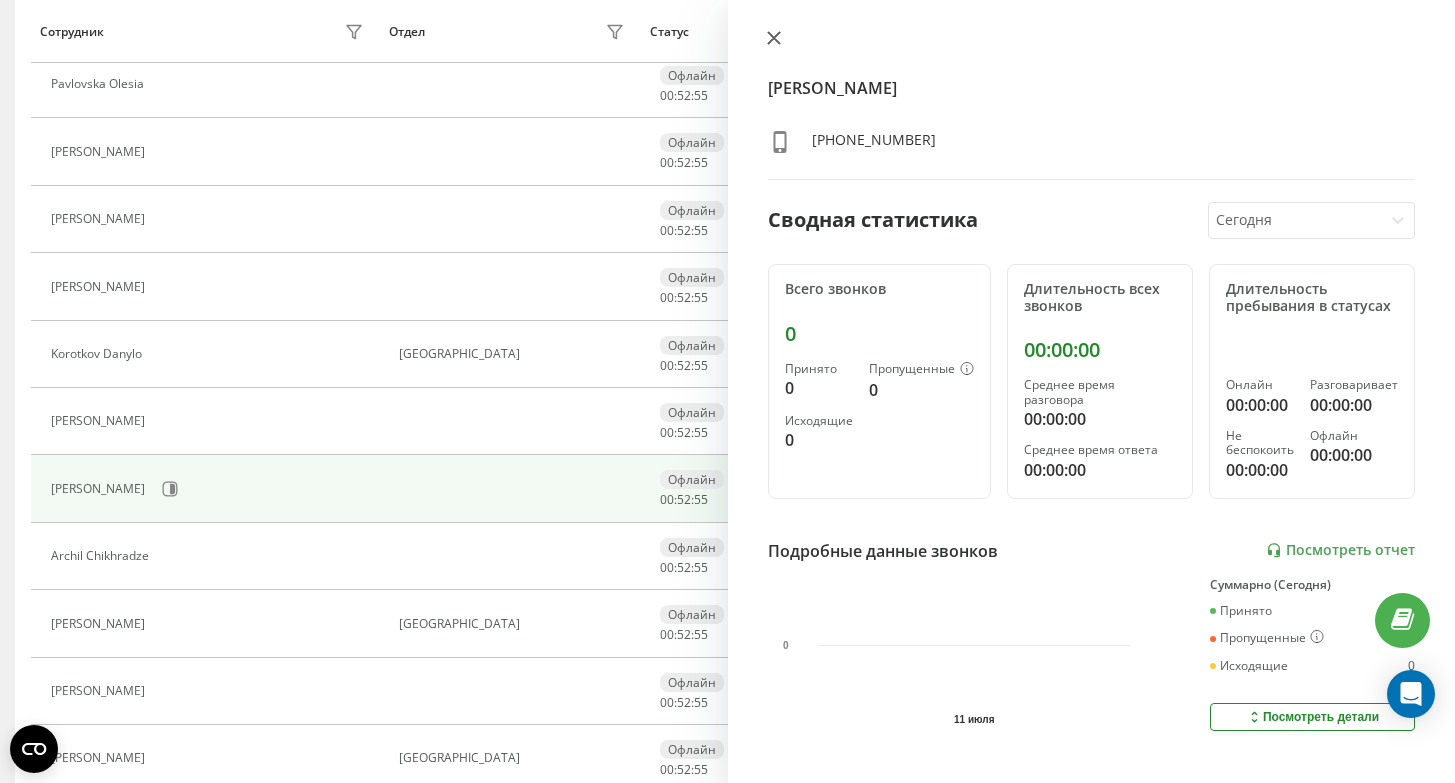 click 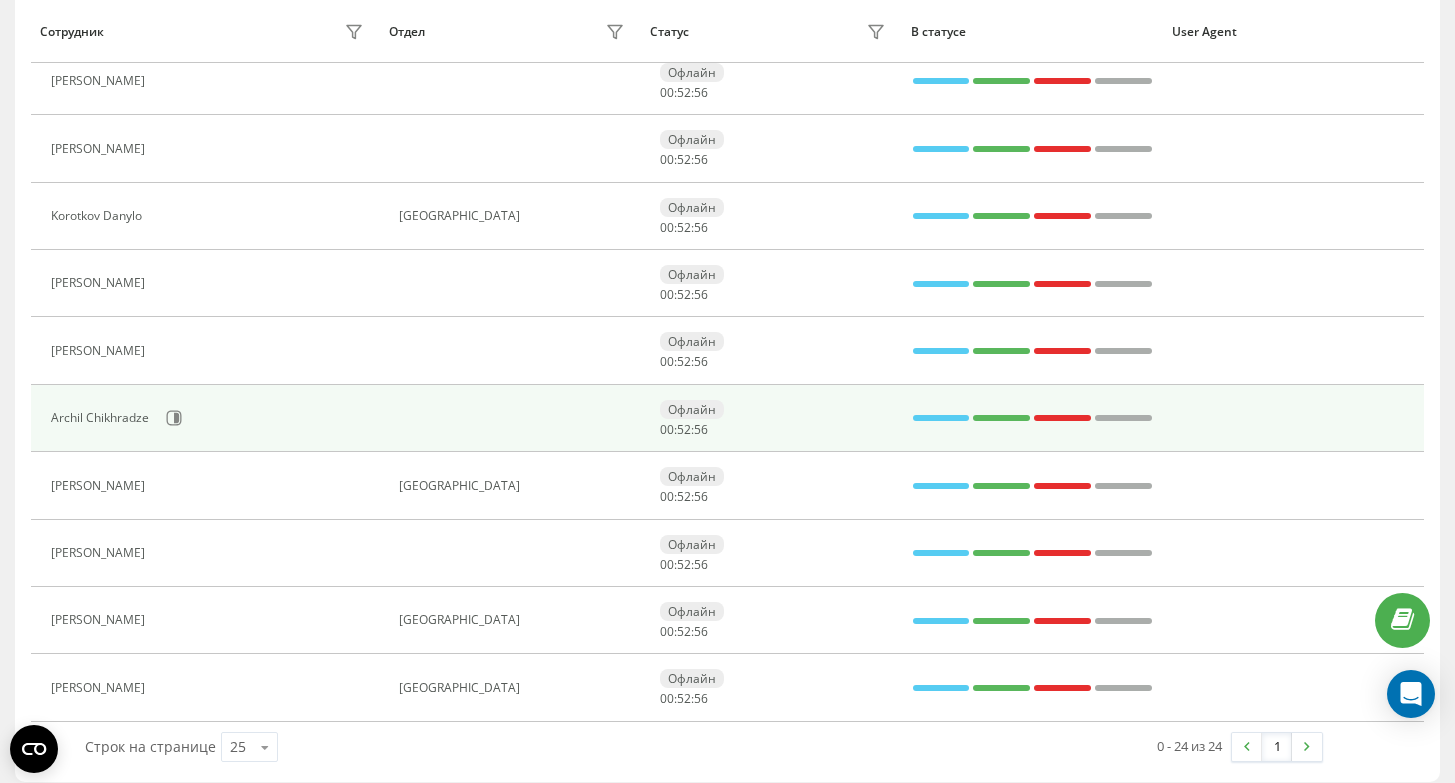 scroll, scrollTop: 1226, scrollLeft: 0, axis: vertical 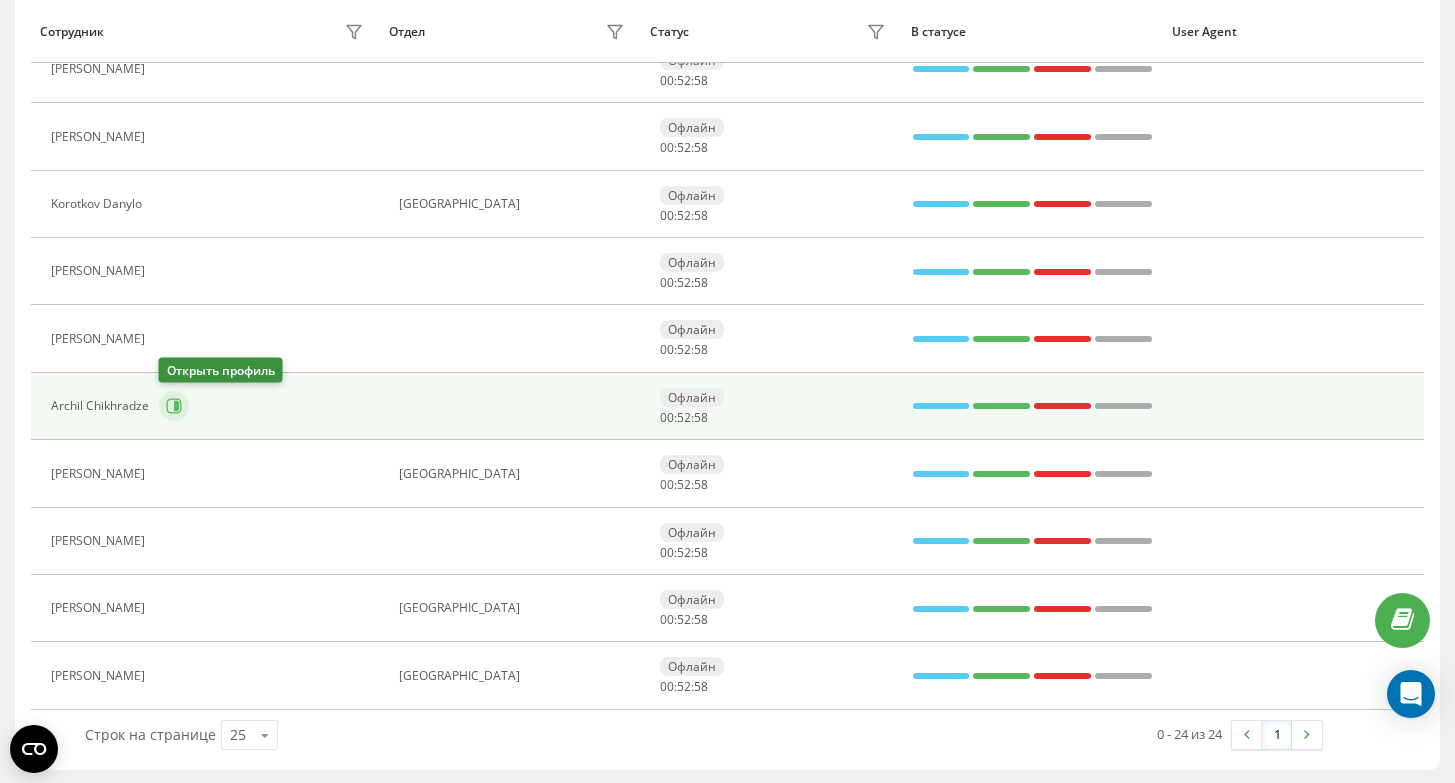 click 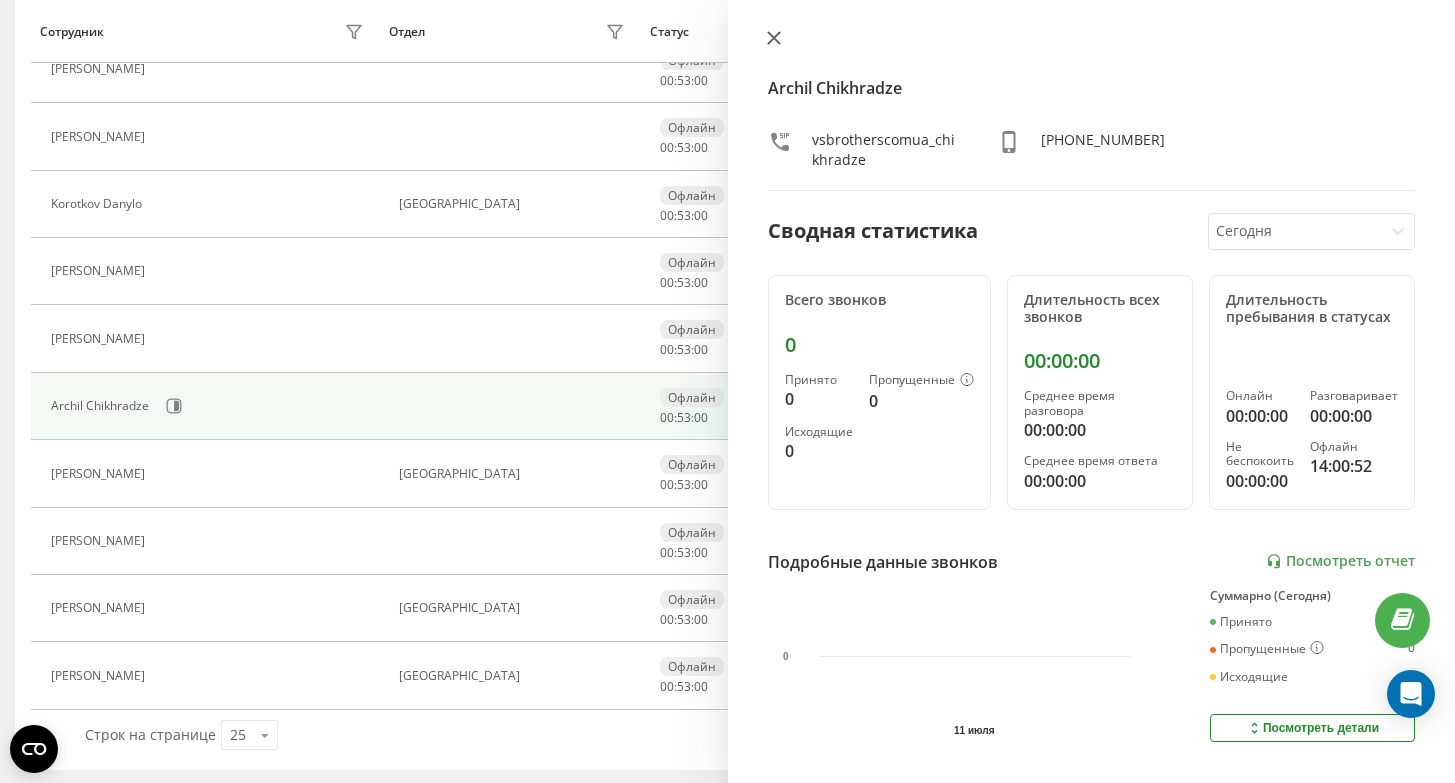 click 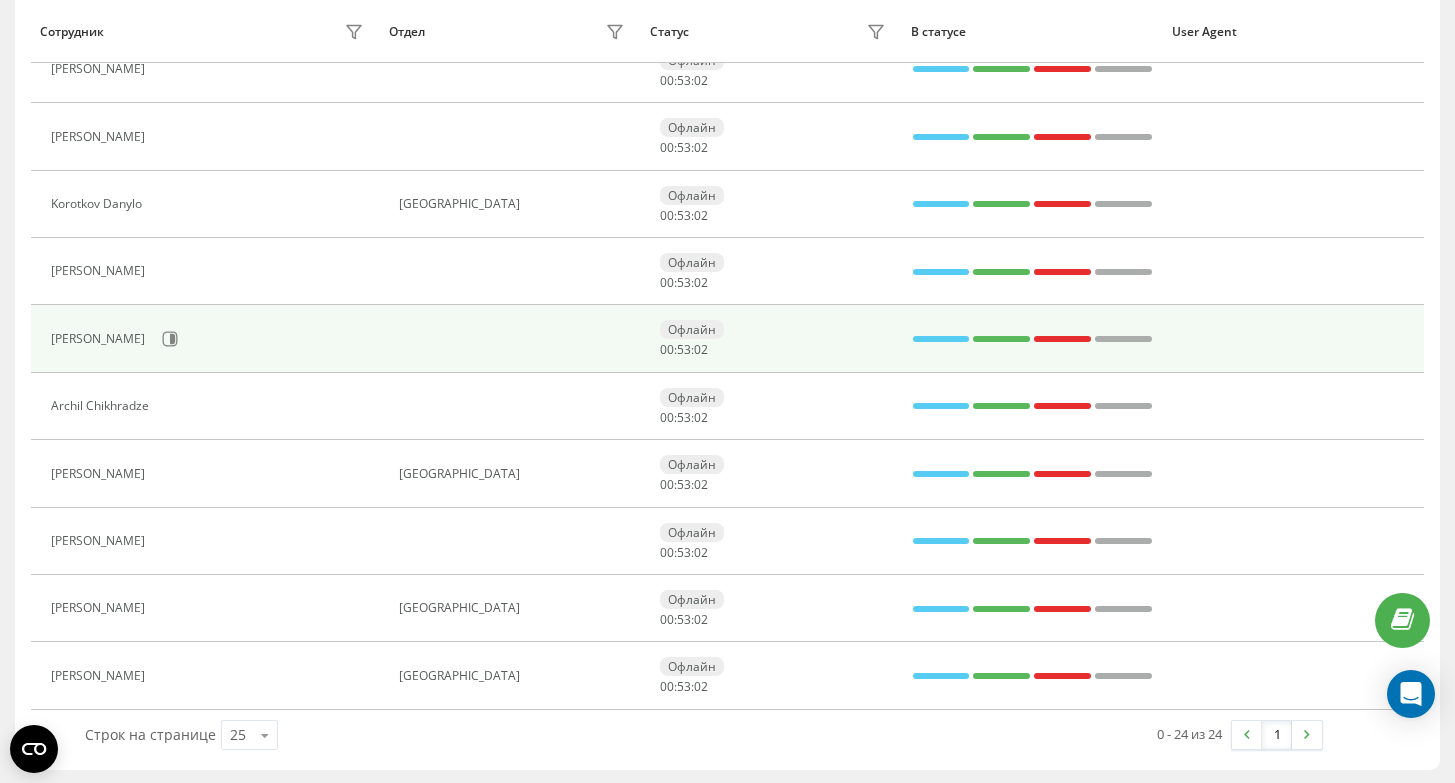 scroll, scrollTop: 1227, scrollLeft: 0, axis: vertical 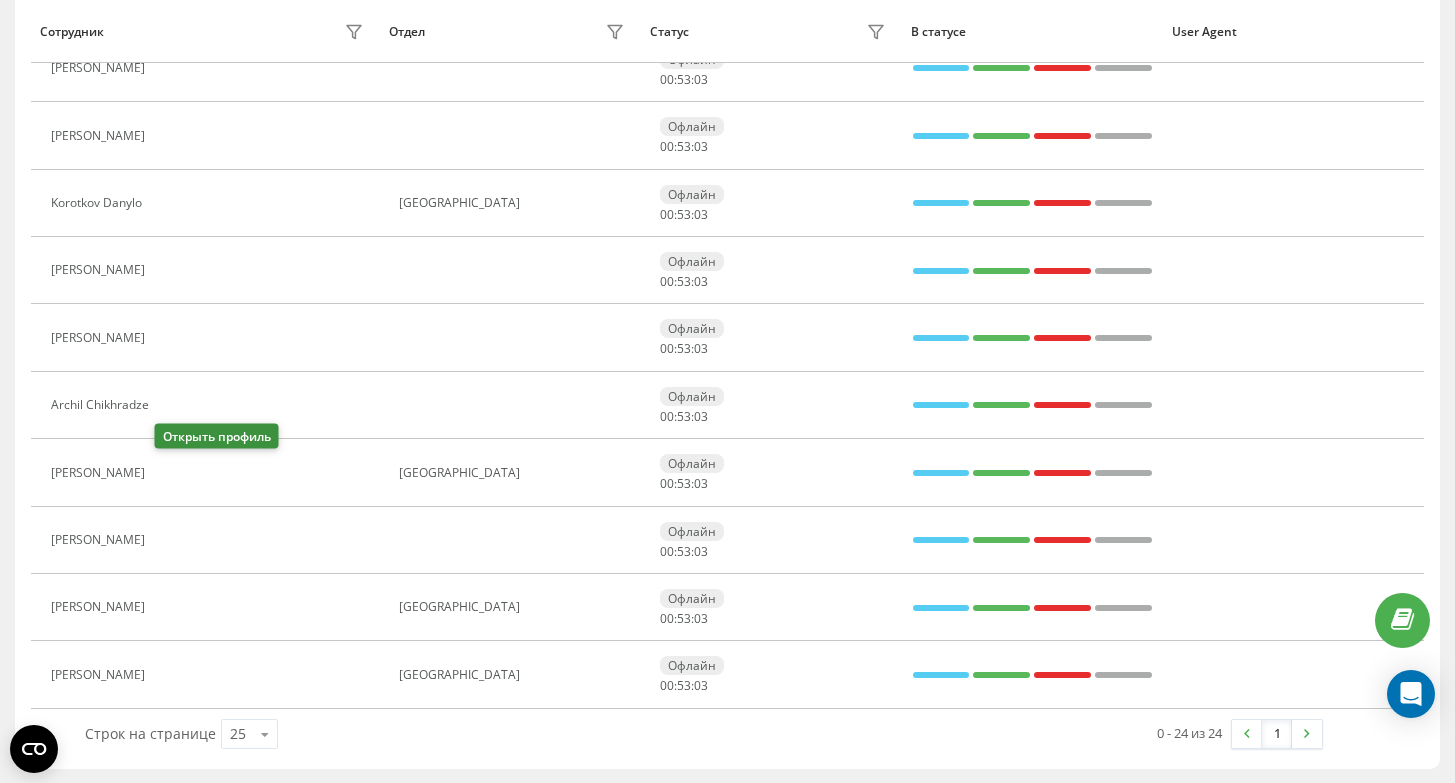 click 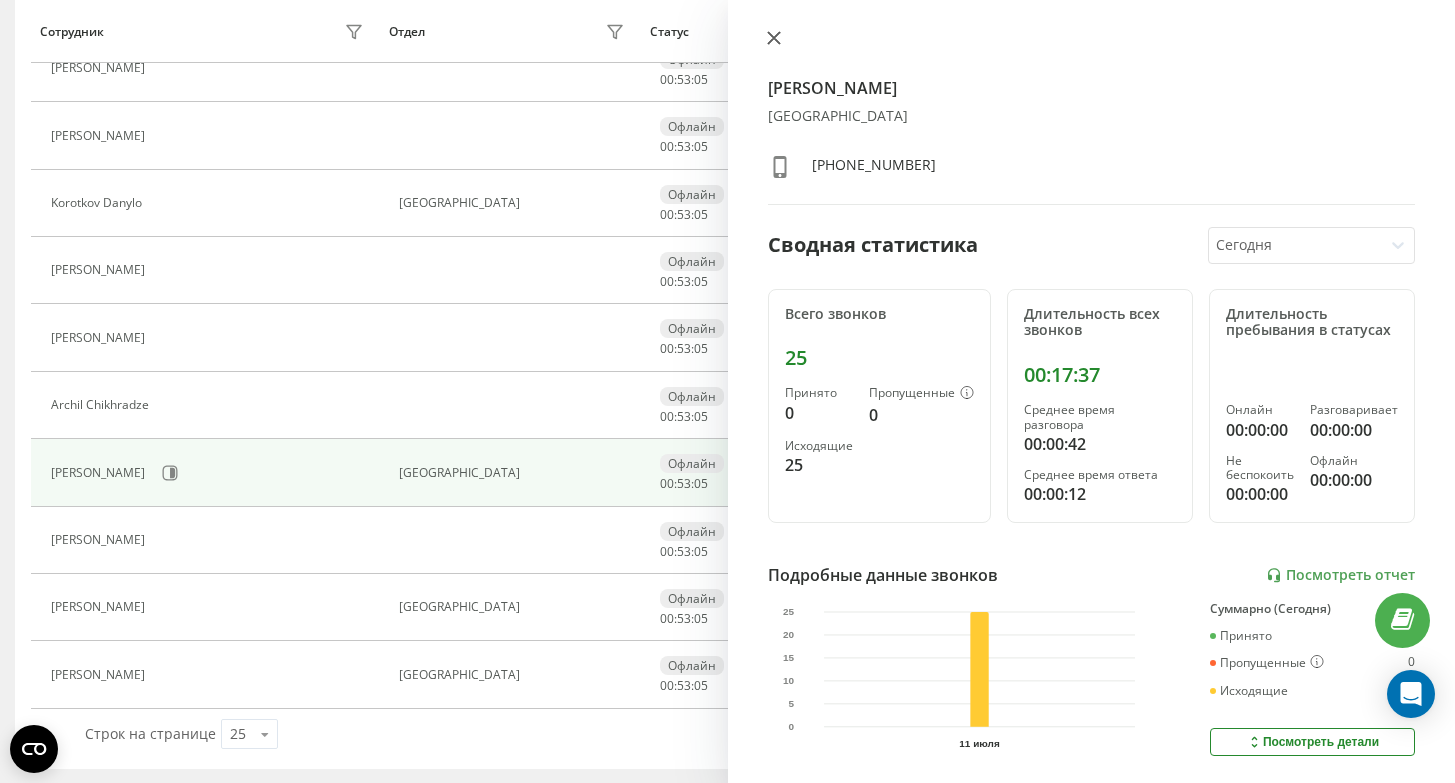 click 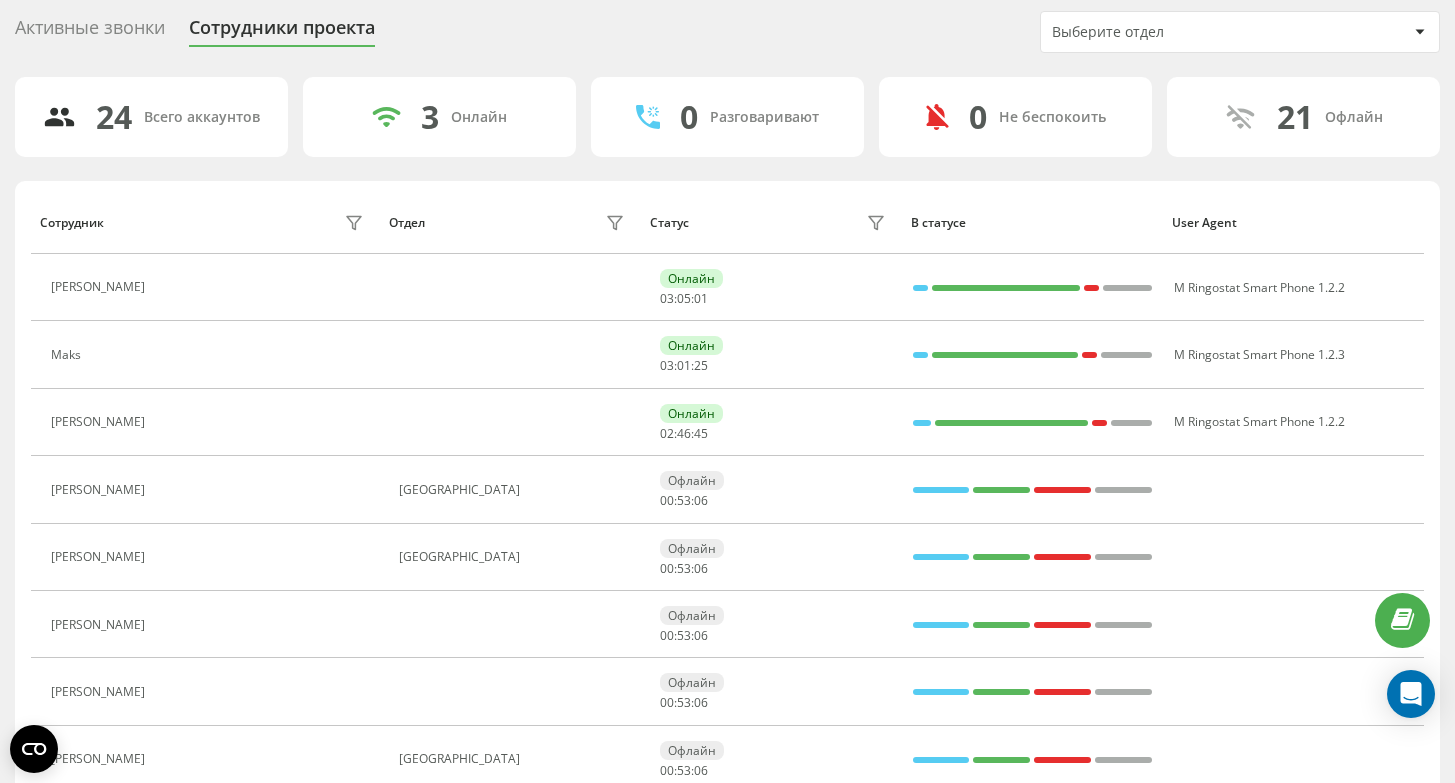 scroll, scrollTop: 0, scrollLeft: 0, axis: both 